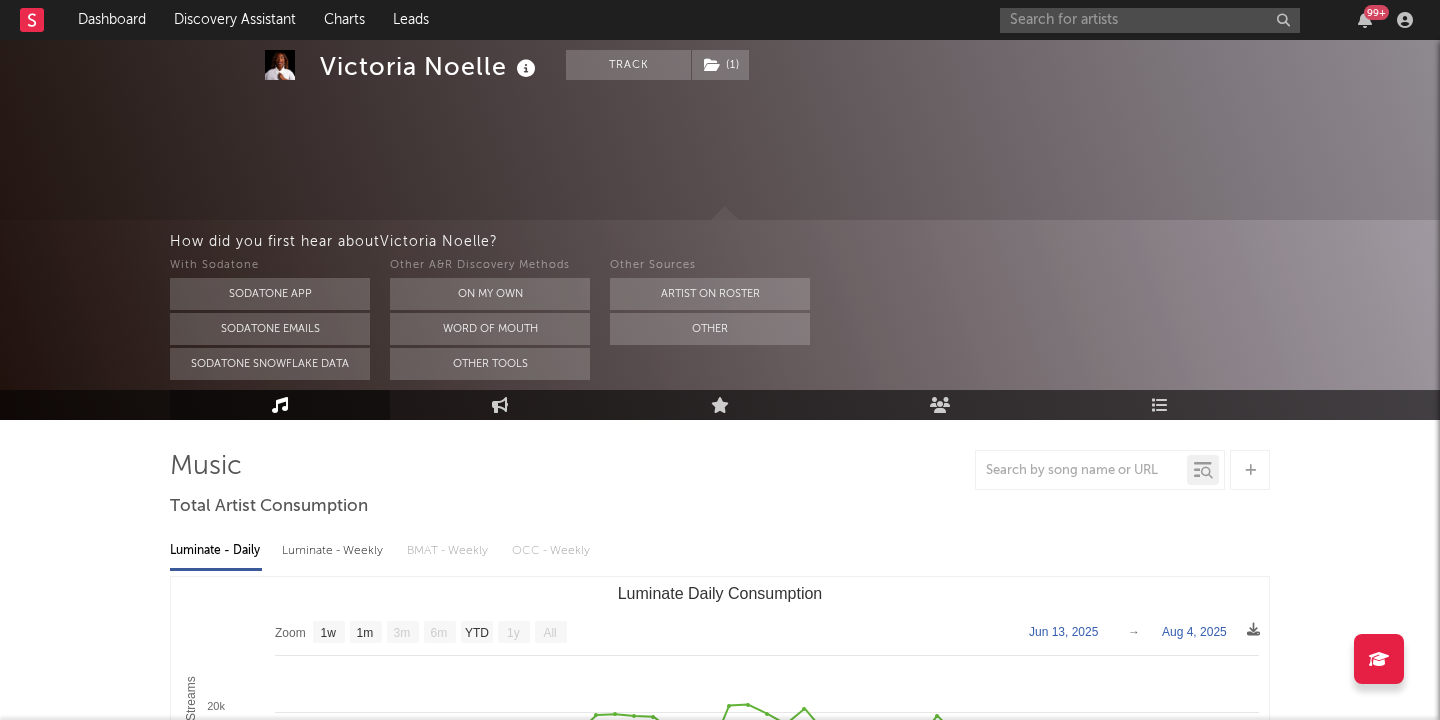 select on "1w" 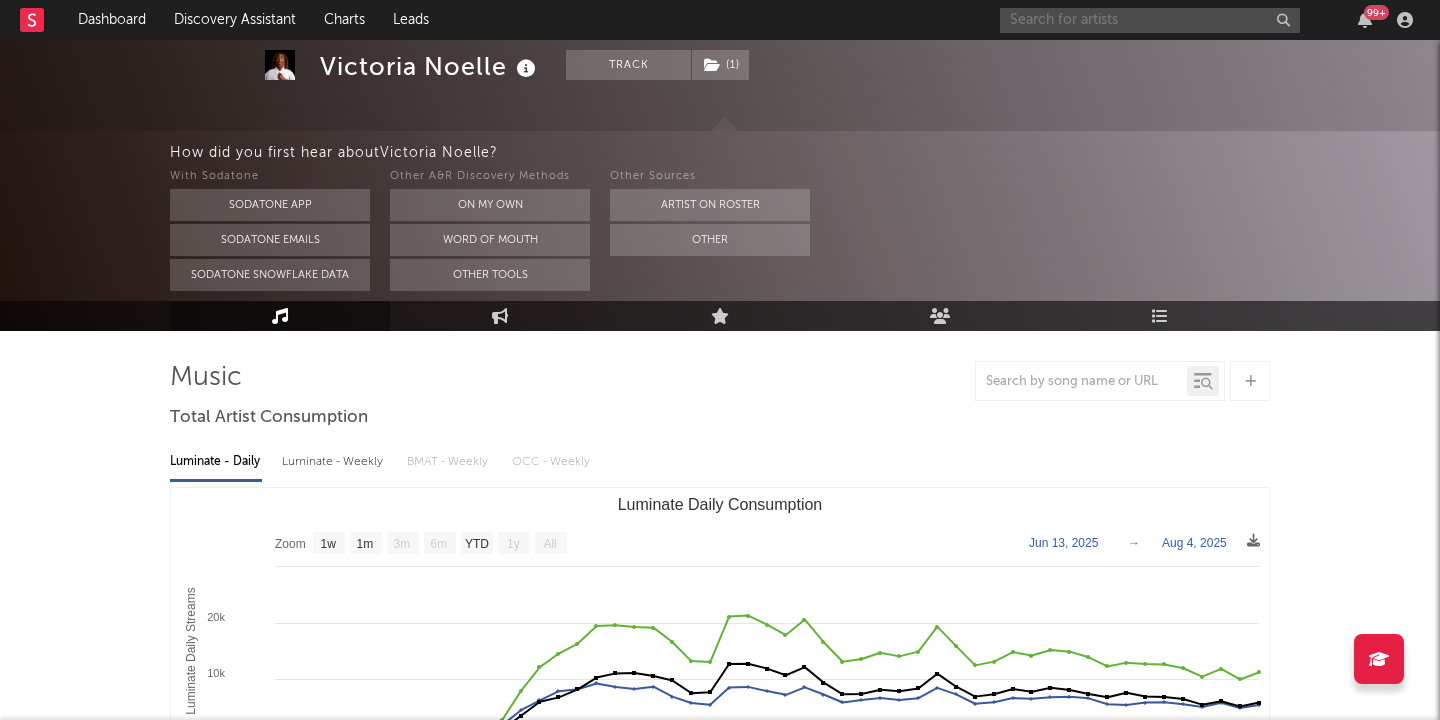 click at bounding box center (1150, 20) 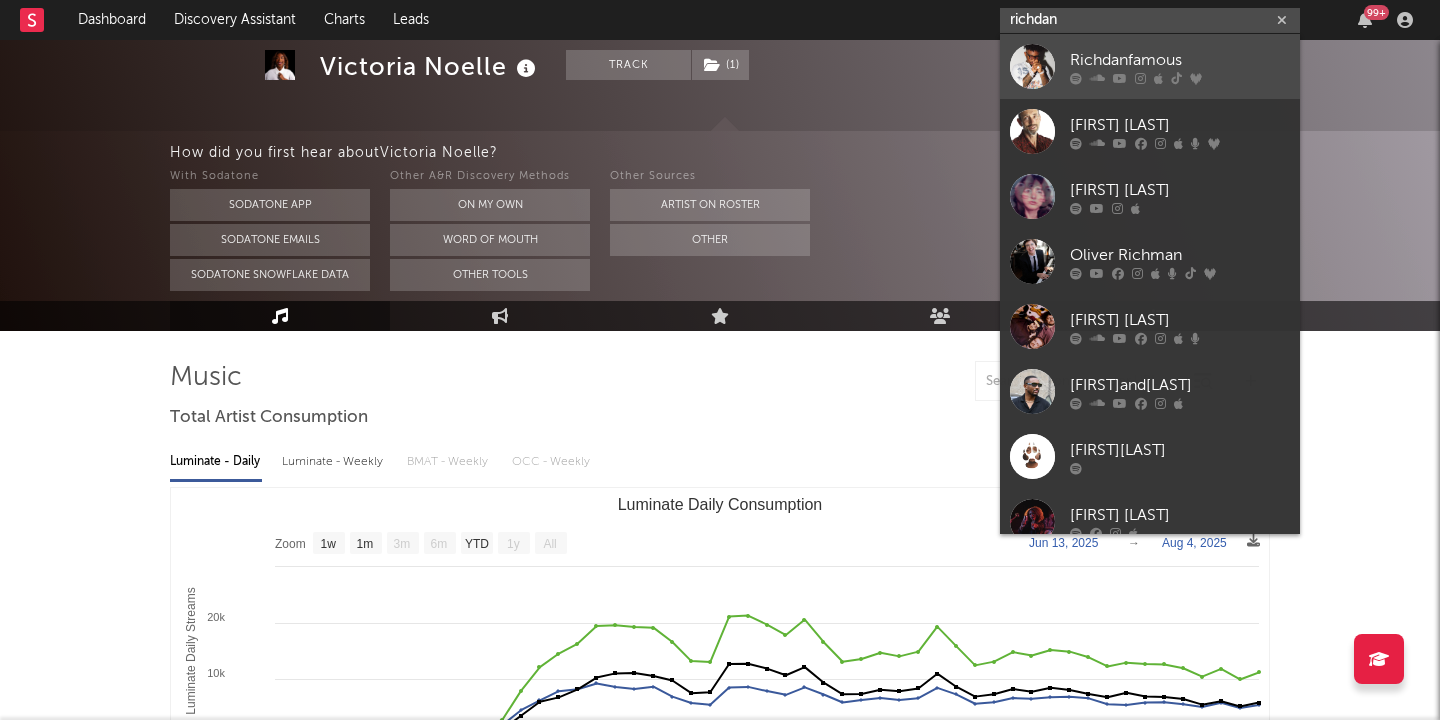 type on "richdan" 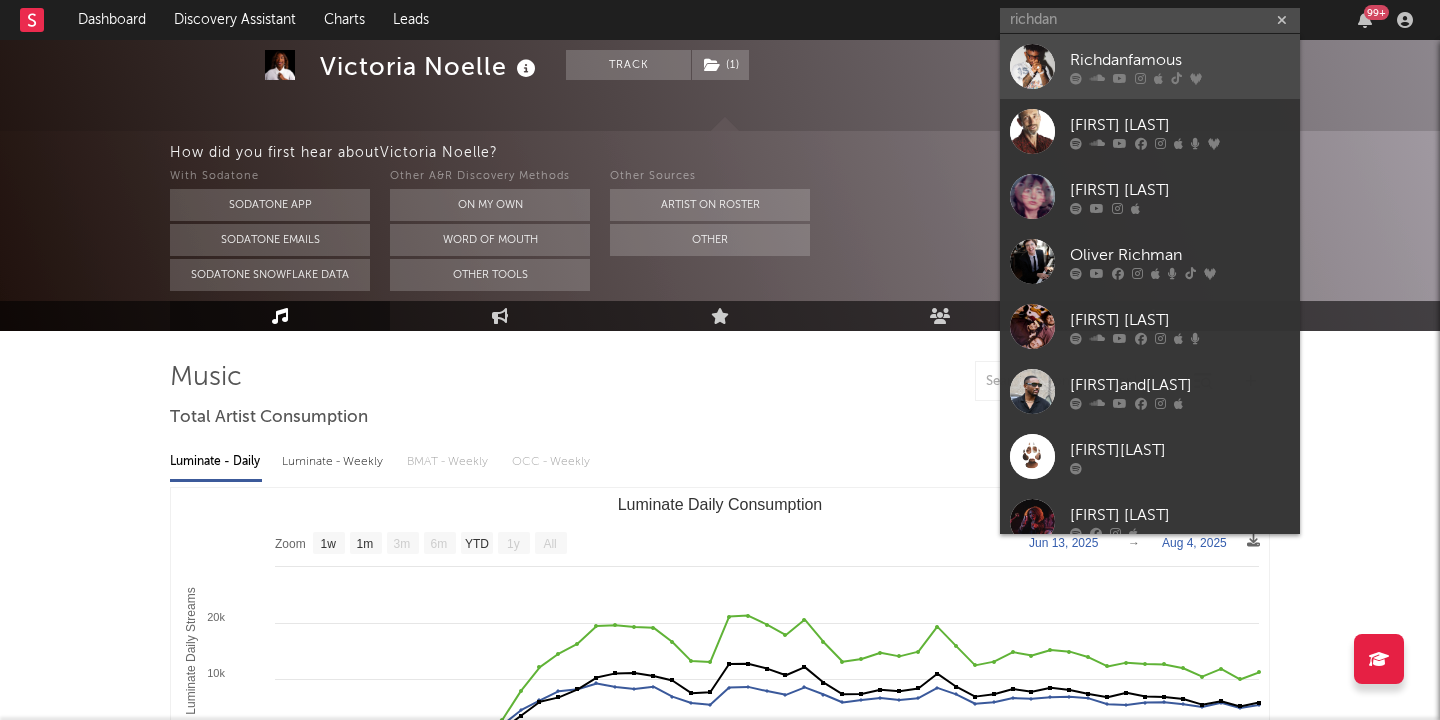 click at bounding box center [1180, 78] 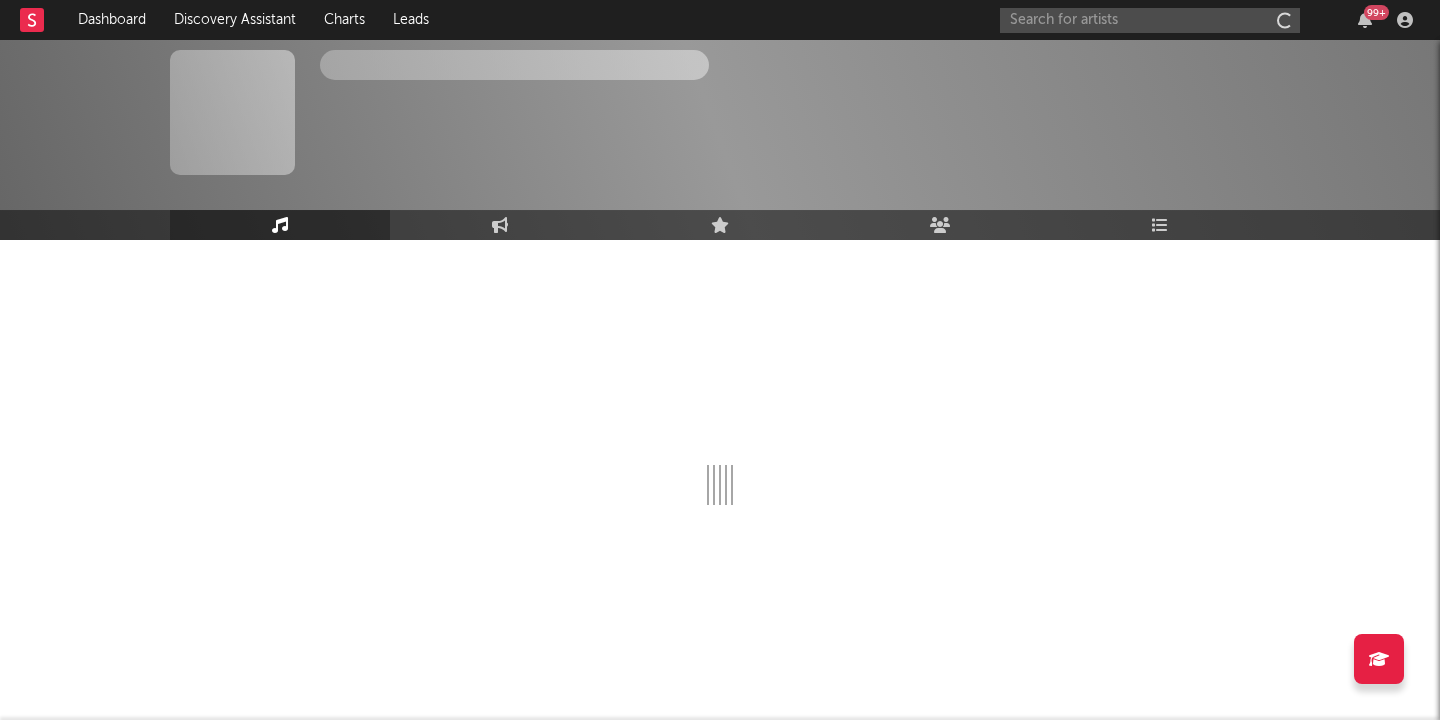 scroll, scrollTop: 0, scrollLeft: 0, axis: both 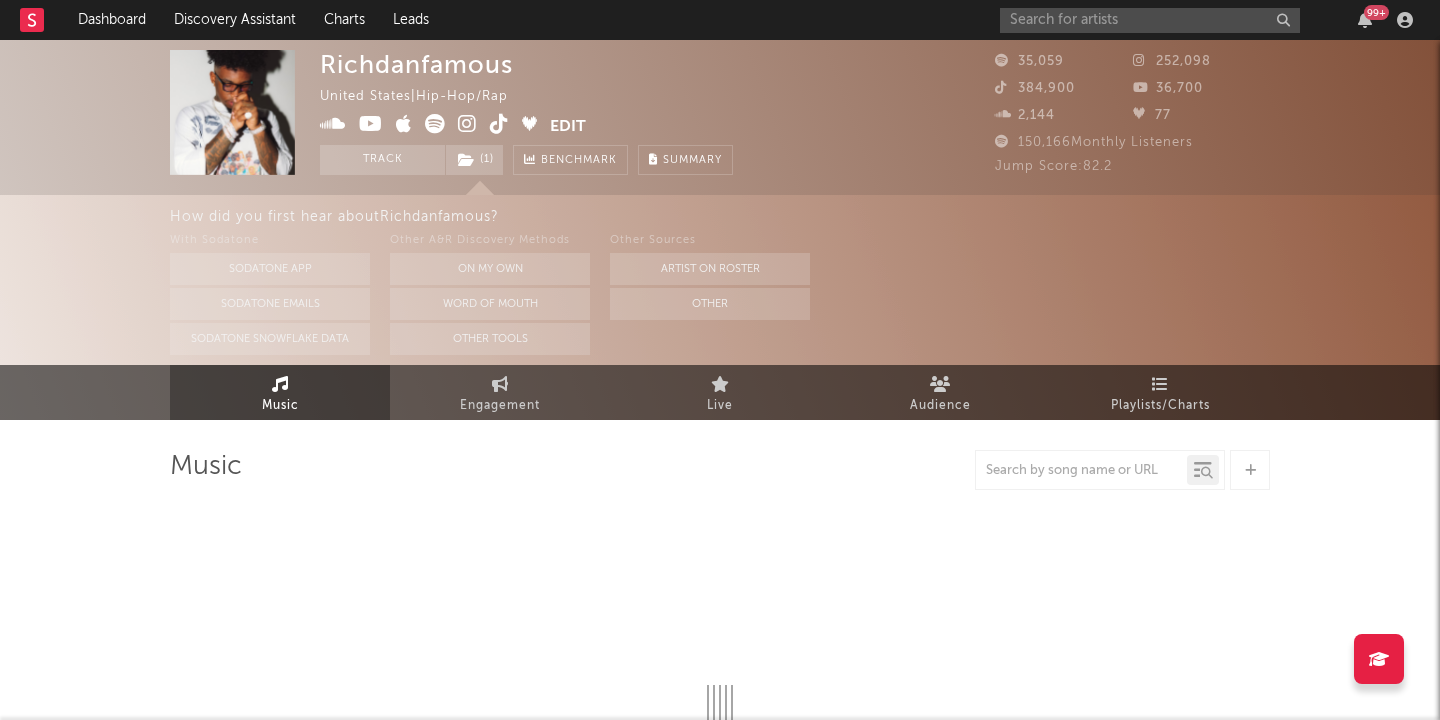 select on "6m" 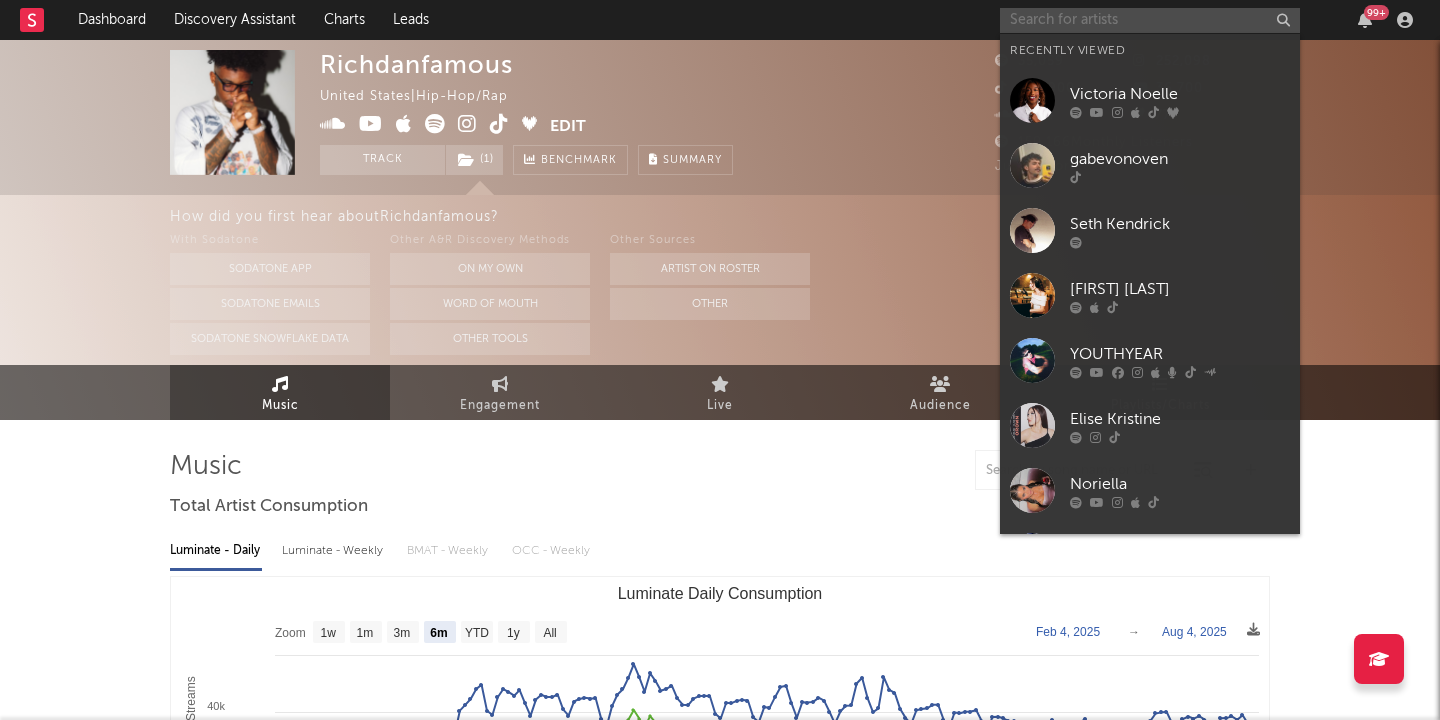 click at bounding box center [1150, 20] 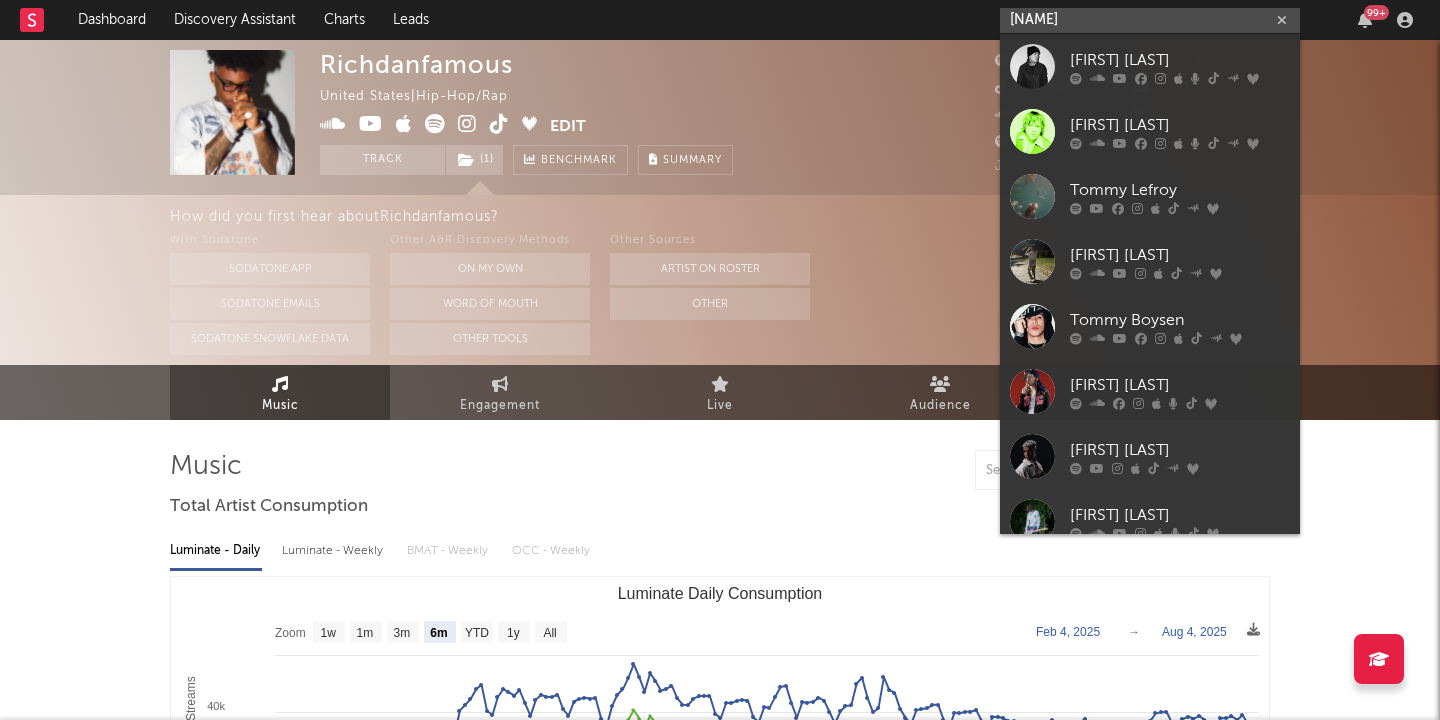 click on "[NAME]" at bounding box center [1150, 20] 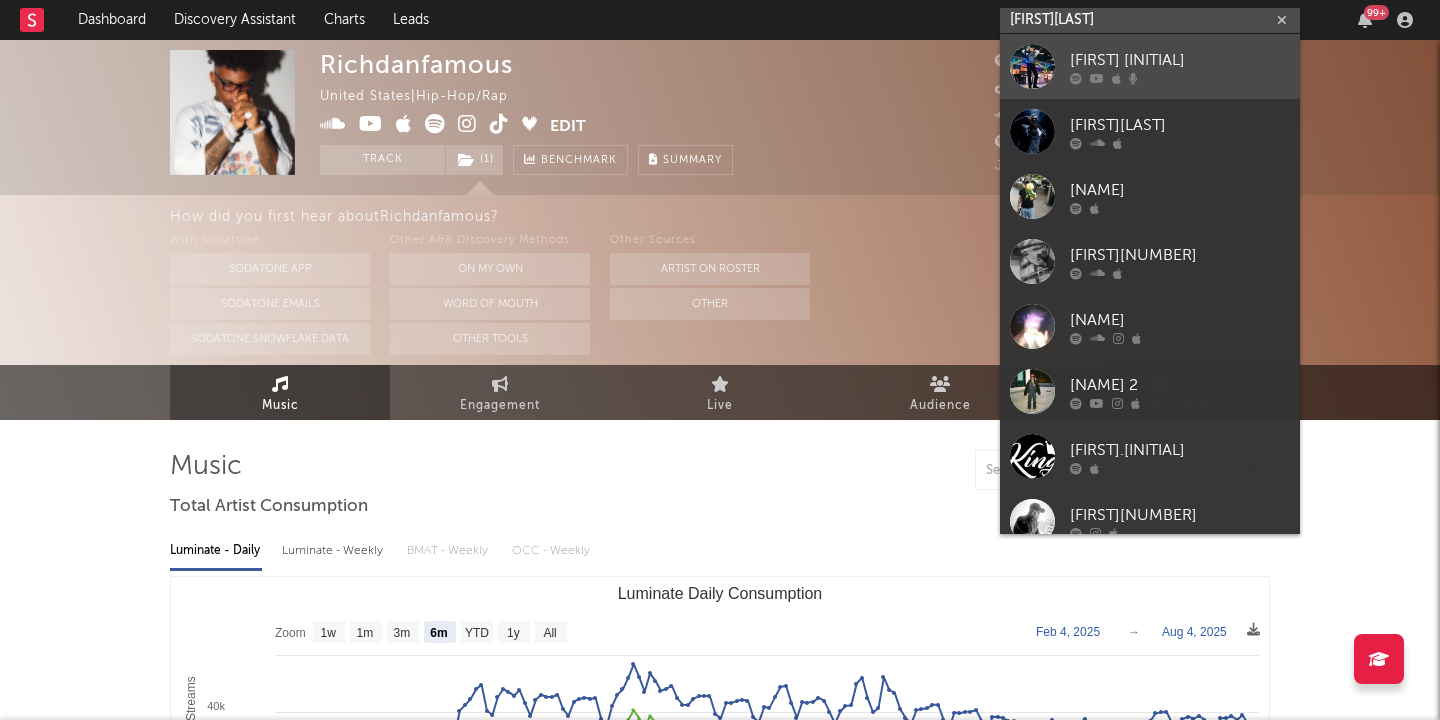 type on "[FIRST][LAST]" 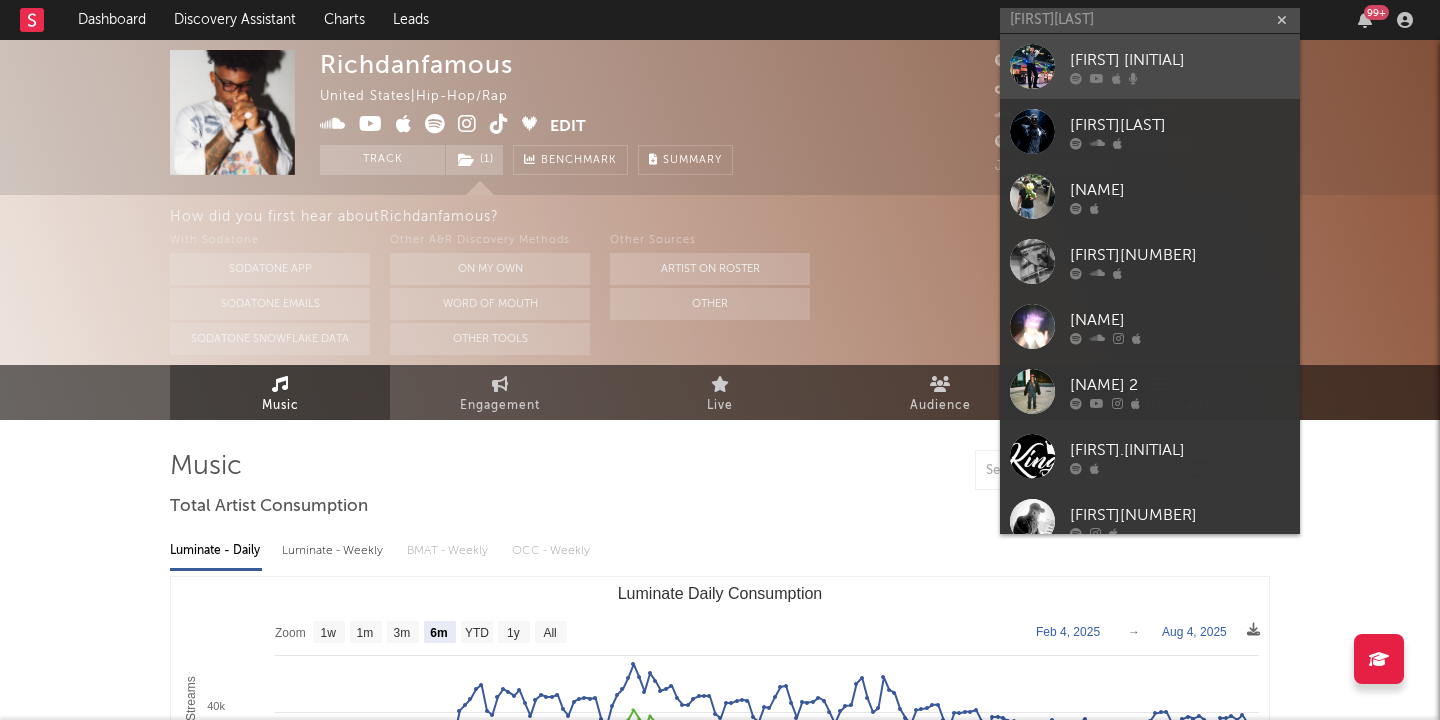 click on "[FIRST] [INITIAL]" at bounding box center [1180, 60] 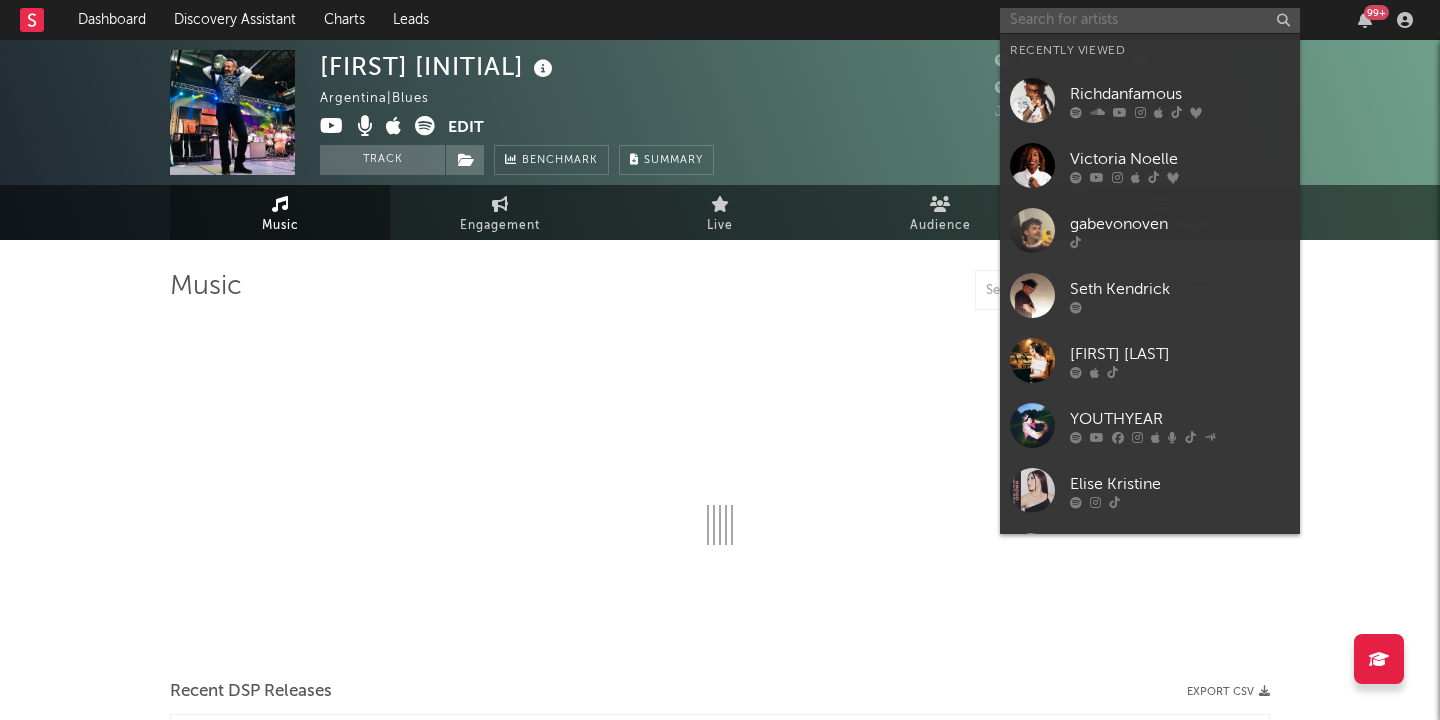 click at bounding box center [1150, 20] 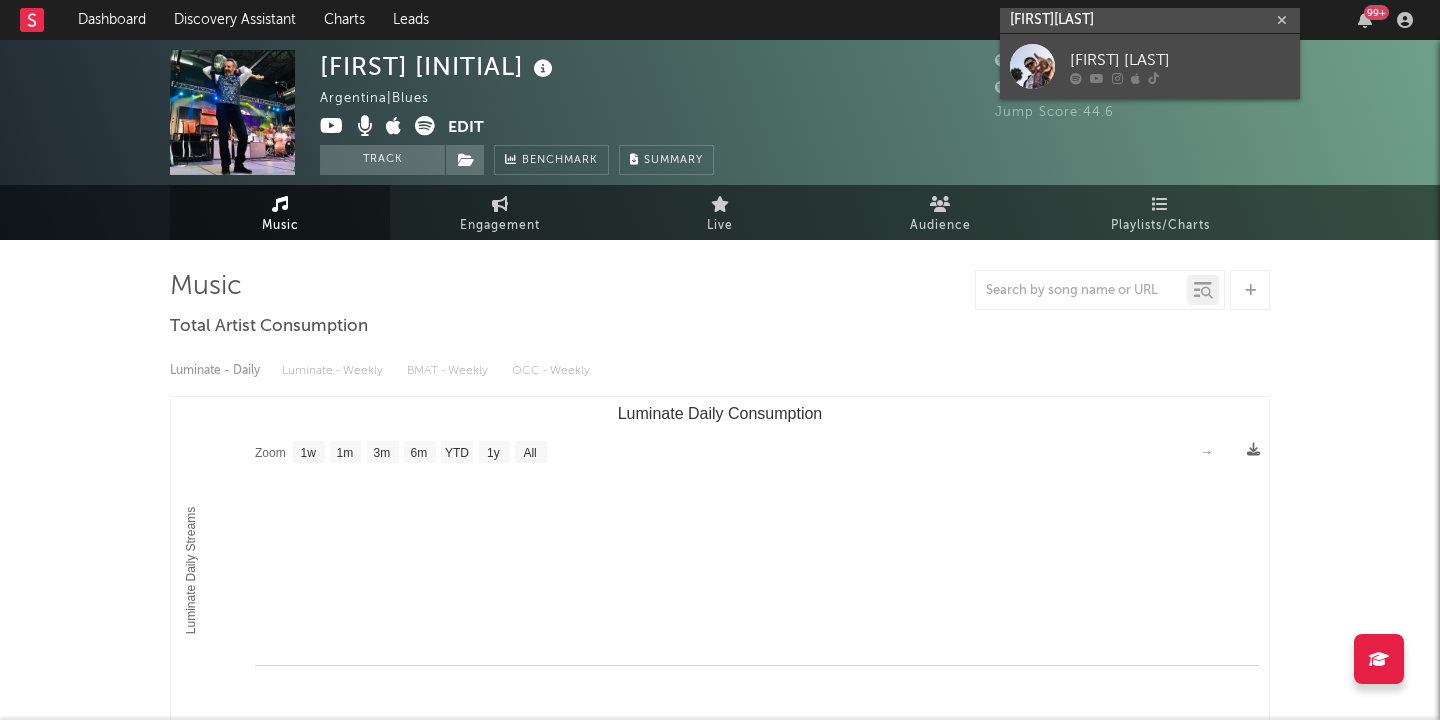 type on "[FIRST][LAST]" 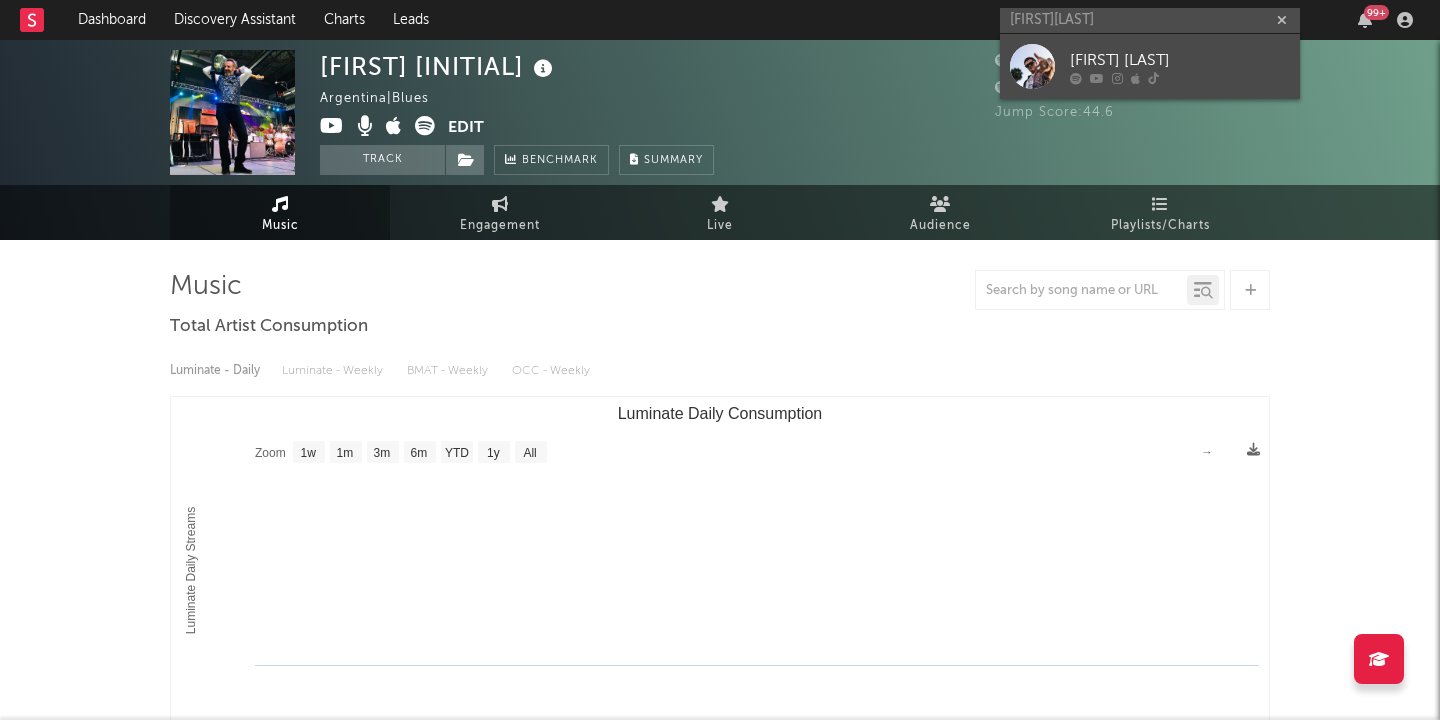 click on "[FIRST] [LAST]" at bounding box center [1180, 60] 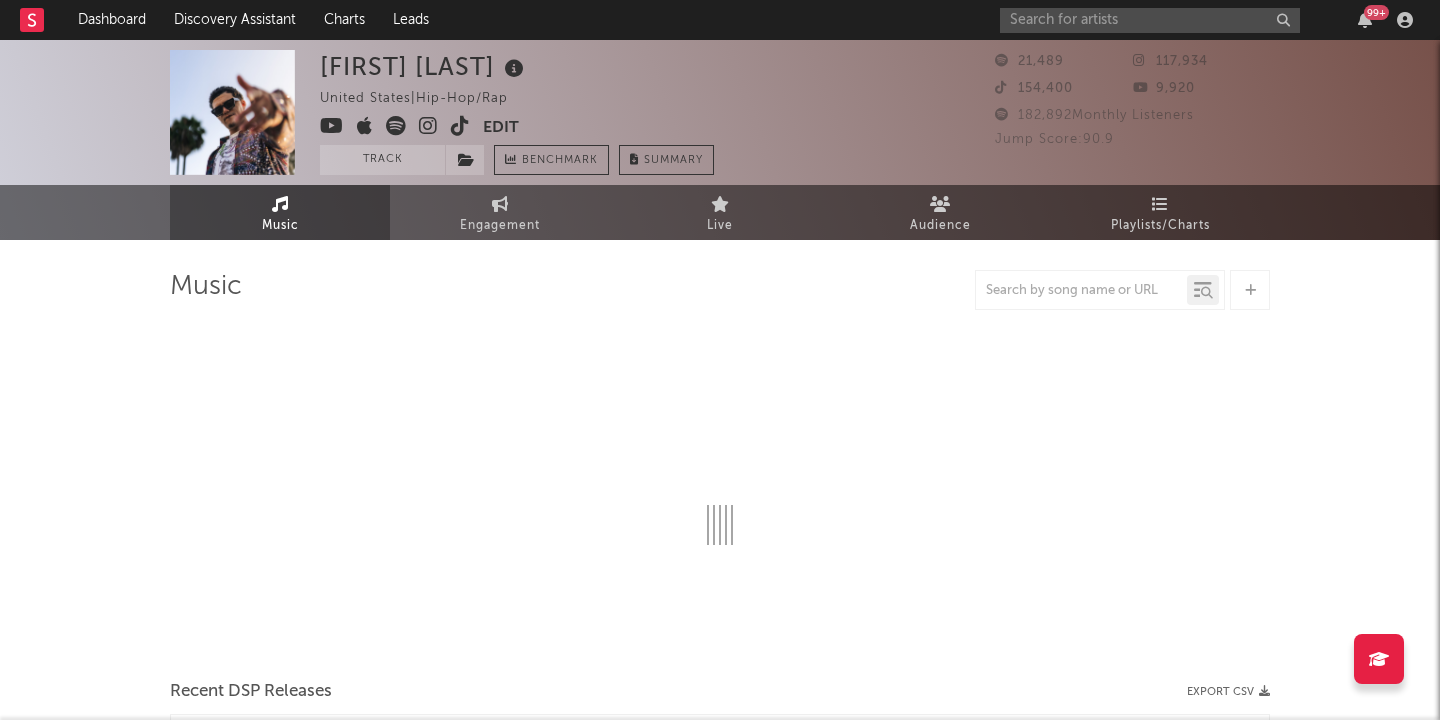 select on "6m" 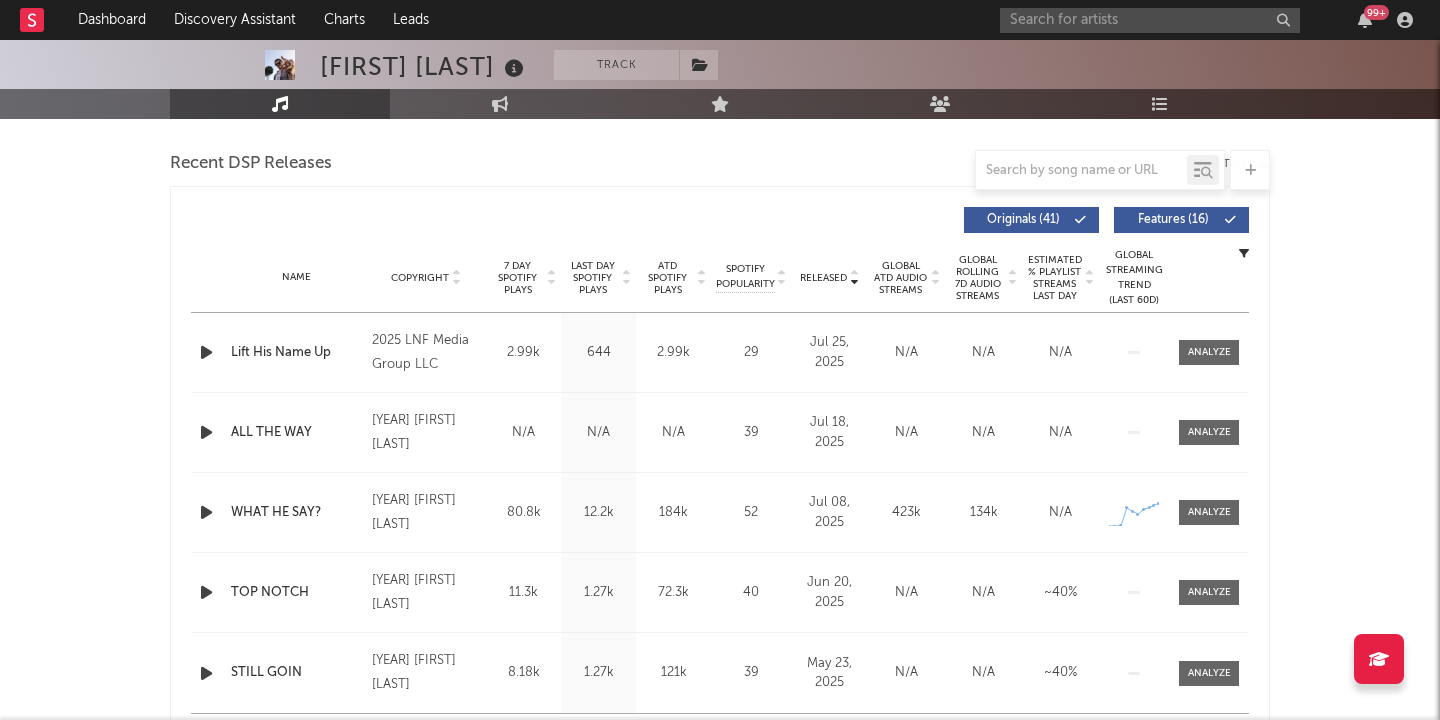 scroll, scrollTop: 715, scrollLeft: 0, axis: vertical 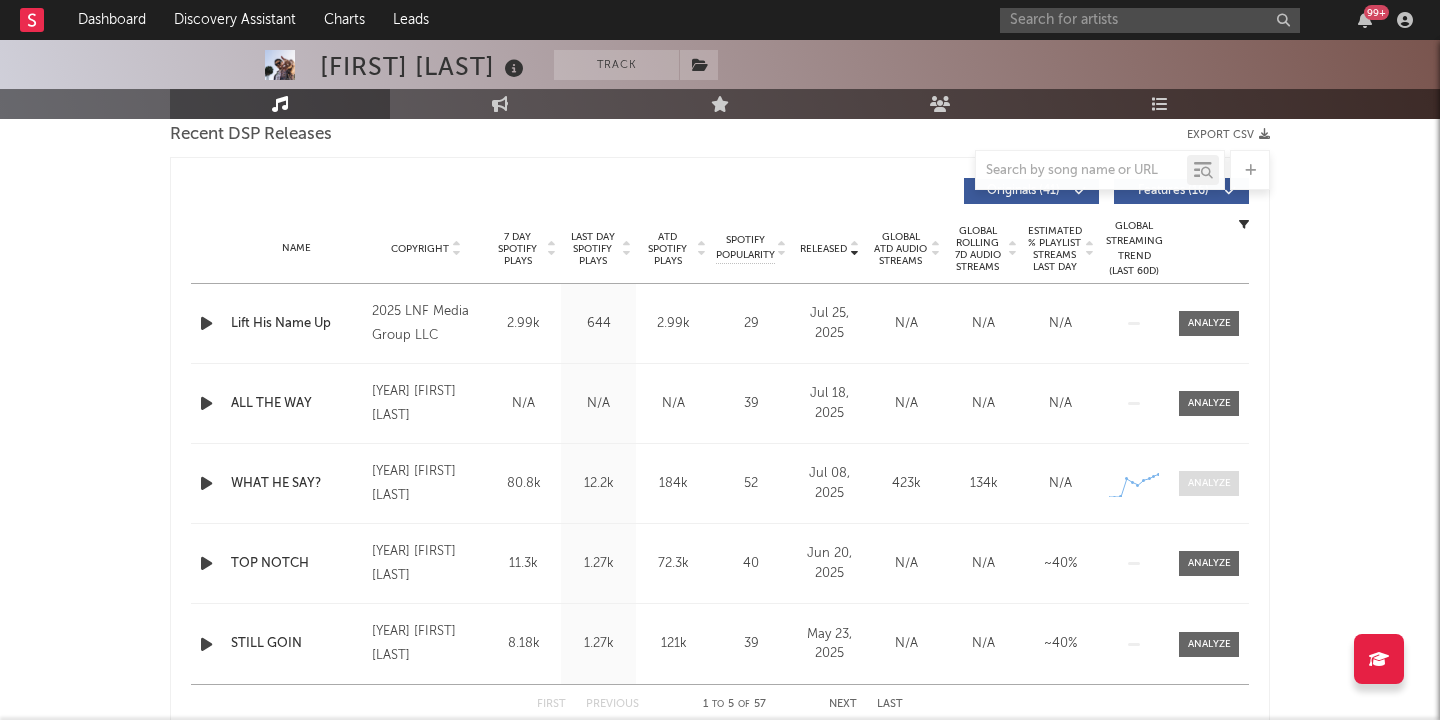 click at bounding box center [1209, 483] 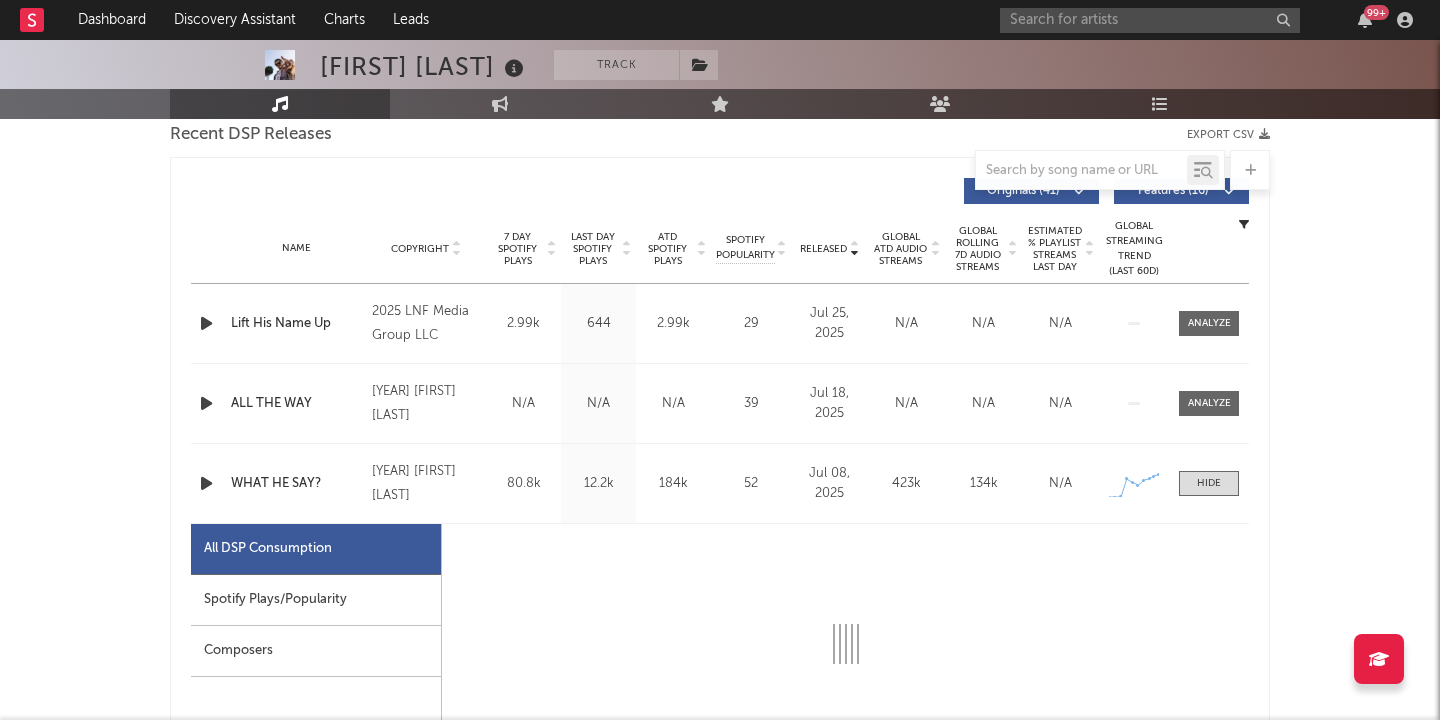 select on "1w" 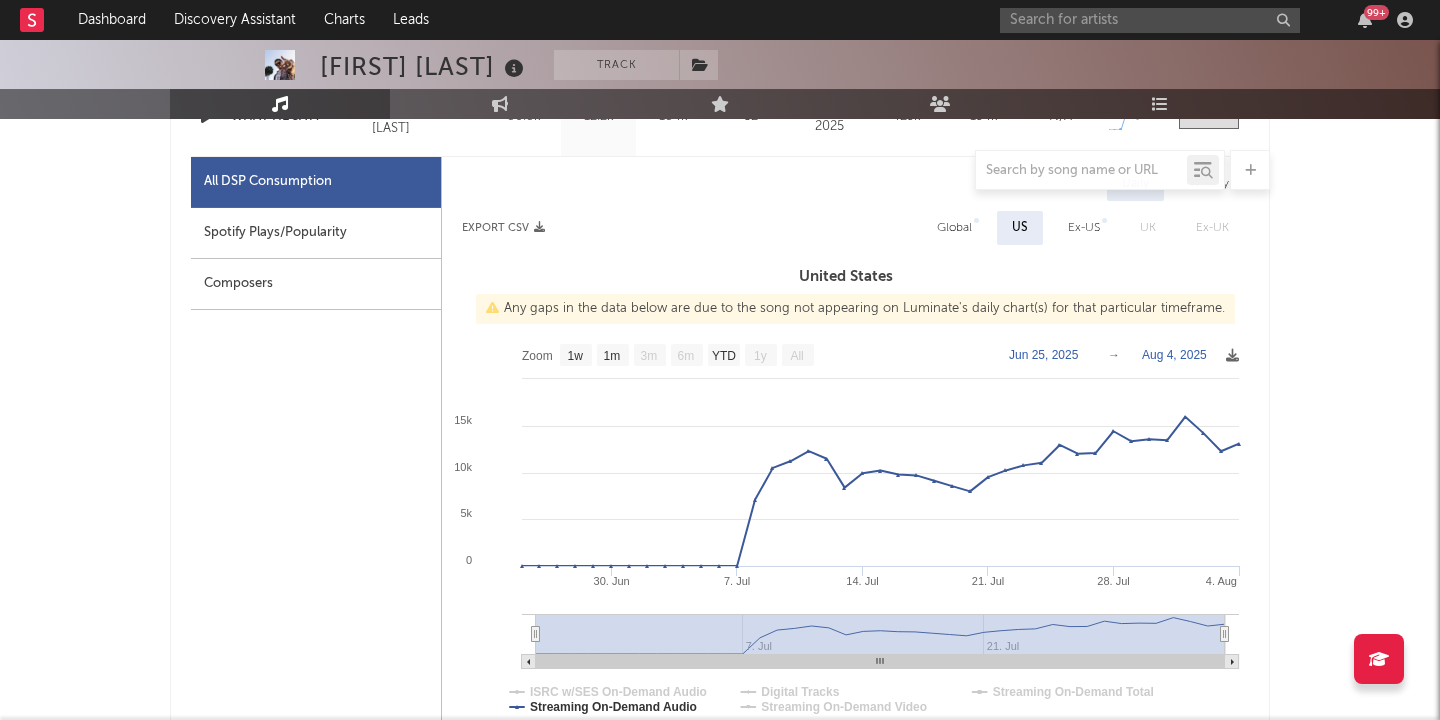 scroll, scrollTop: 1085, scrollLeft: 0, axis: vertical 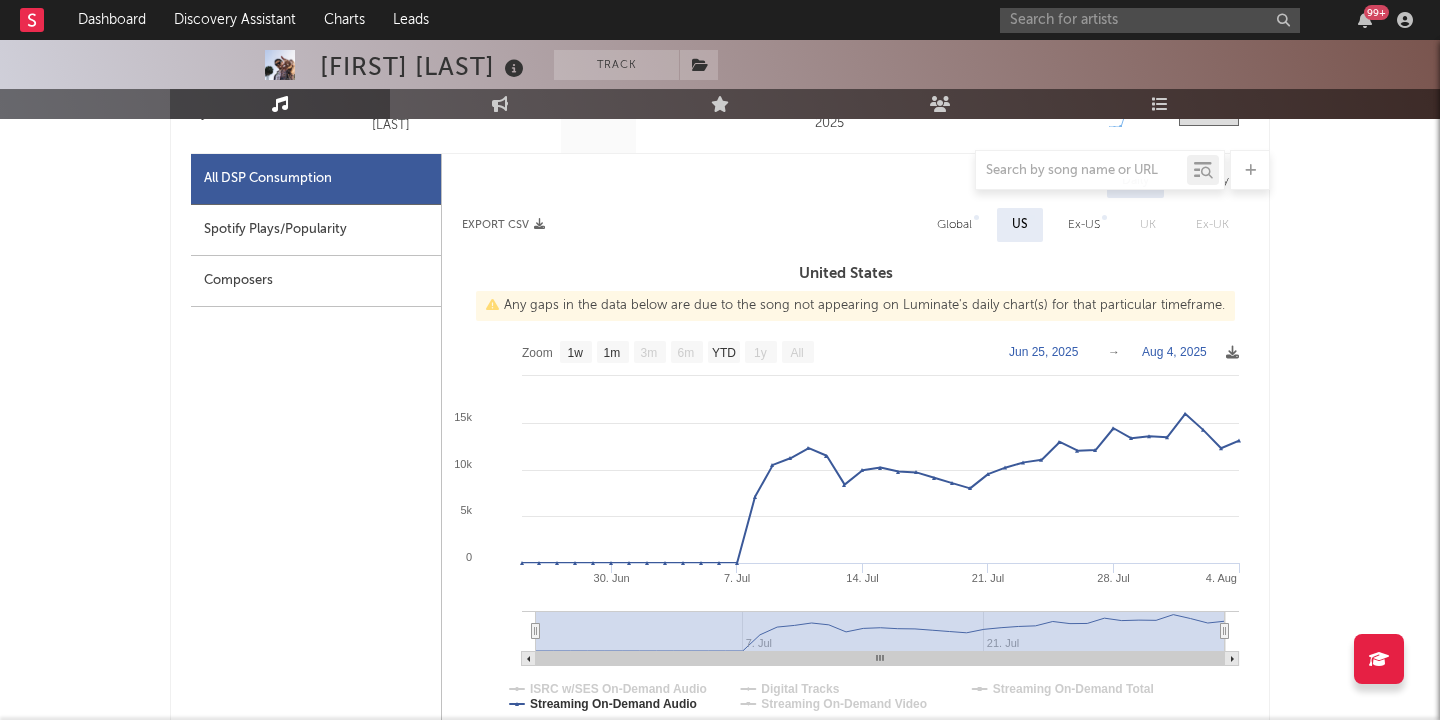 click on "Spotify Plays/Popularity" at bounding box center [316, 230] 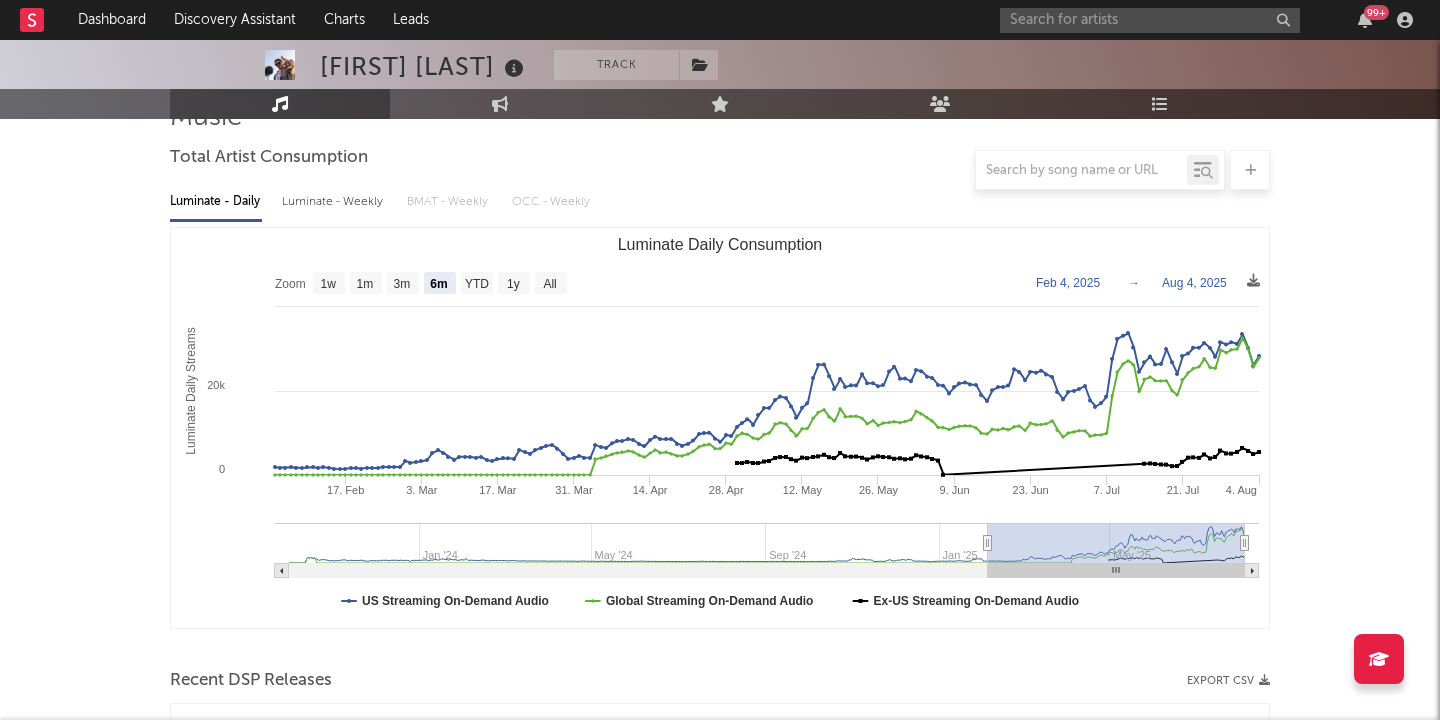 scroll, scrollTop: 0, scrollLeft: 0, axis: both 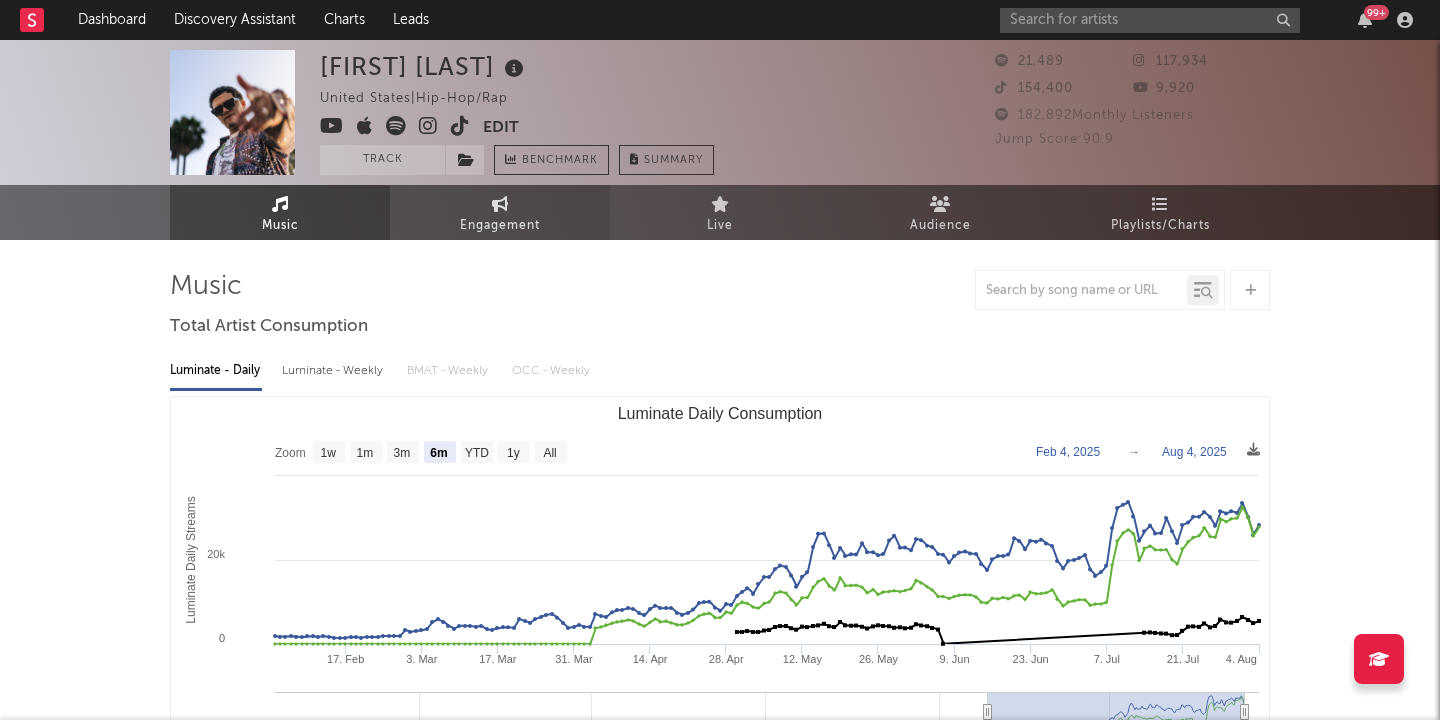click on "Engagement" at bounding box center [500, 226] 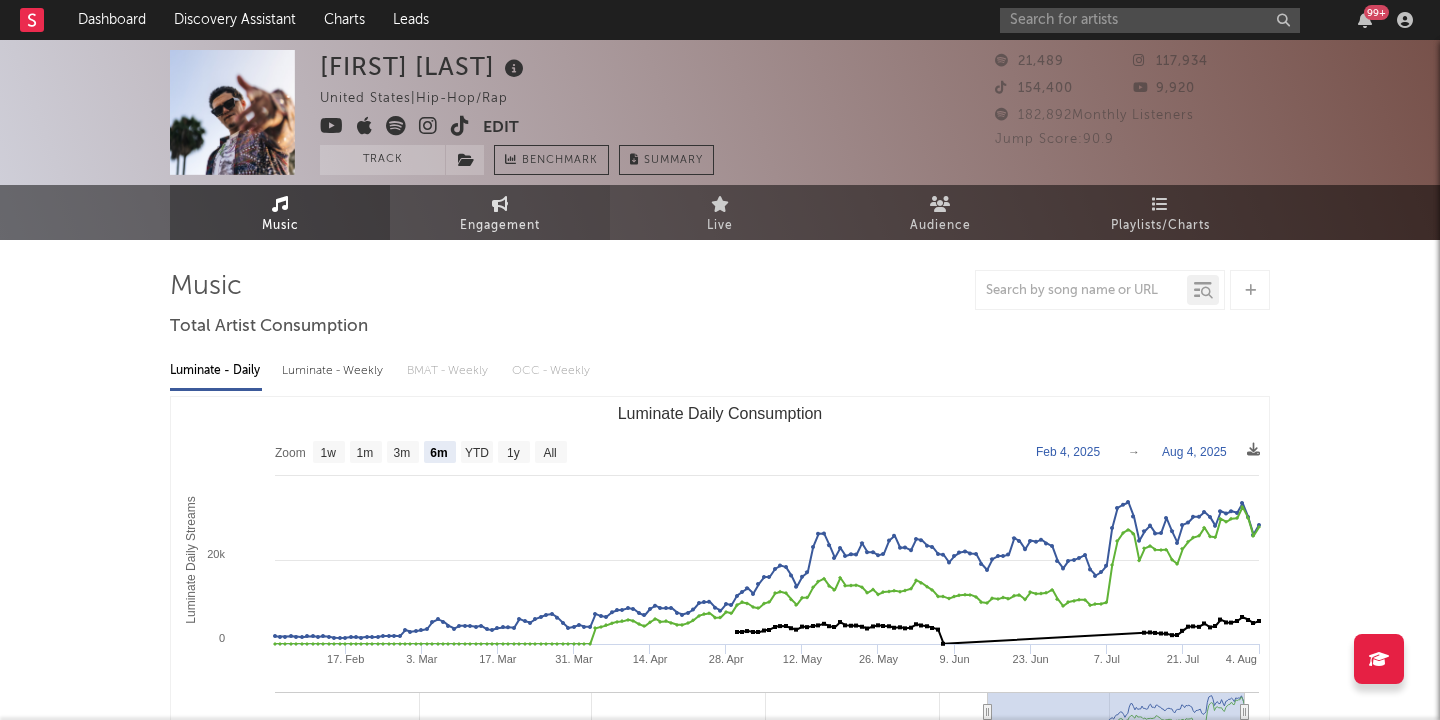 select on "1w" 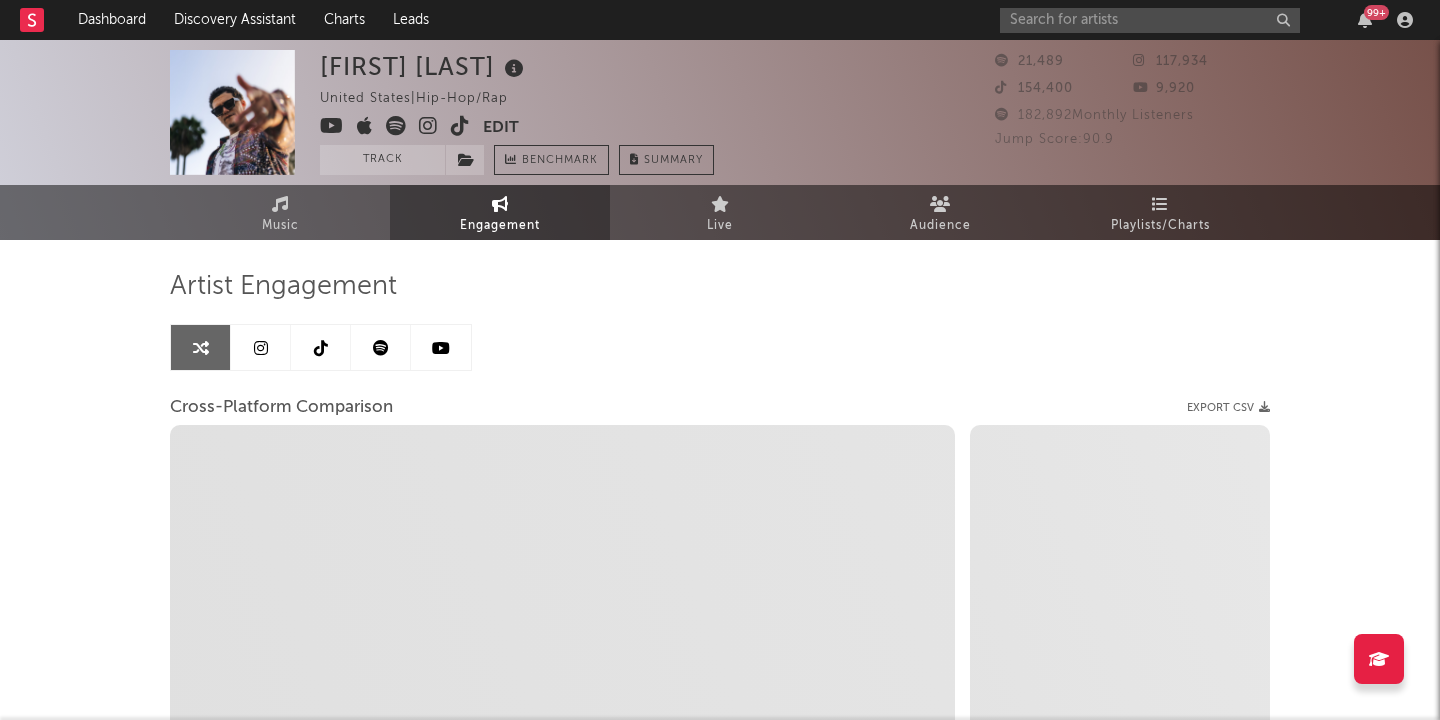 click at bounding box center [441, 348] 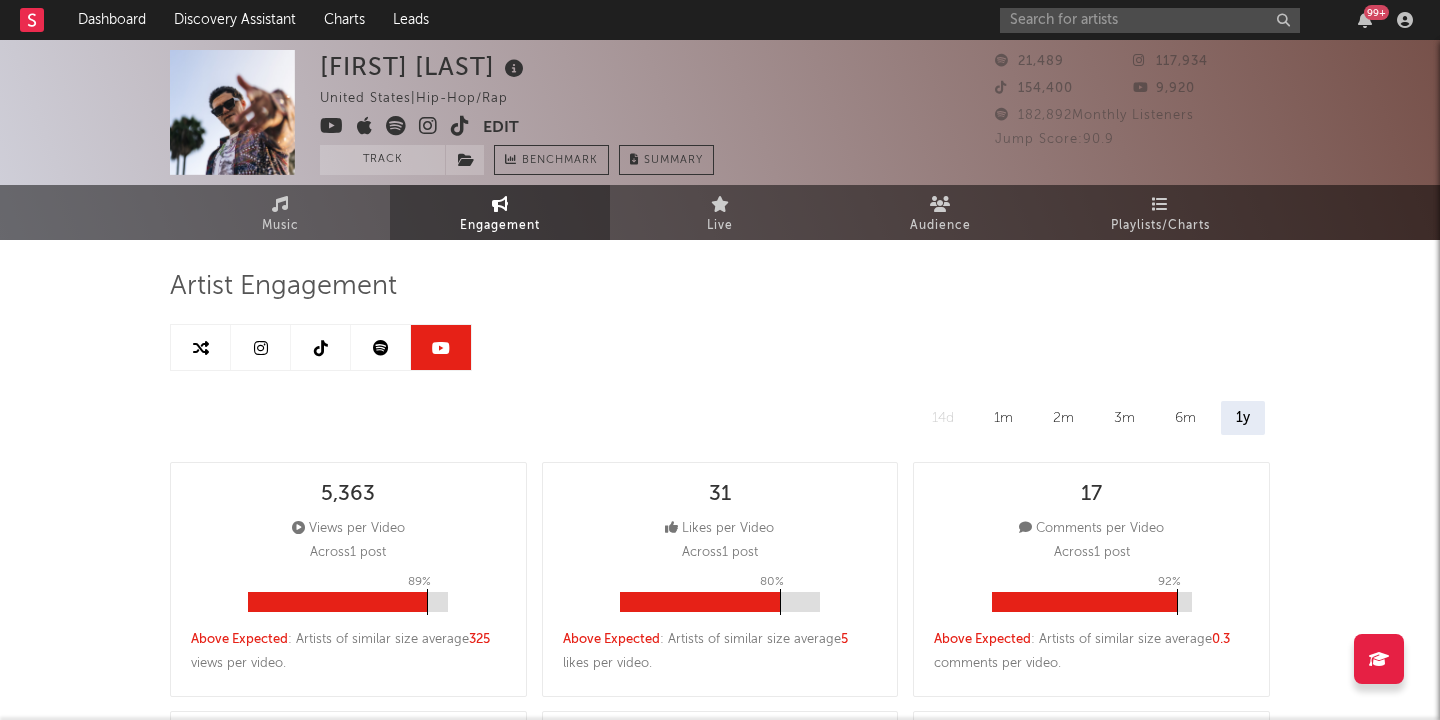 select on "6m" 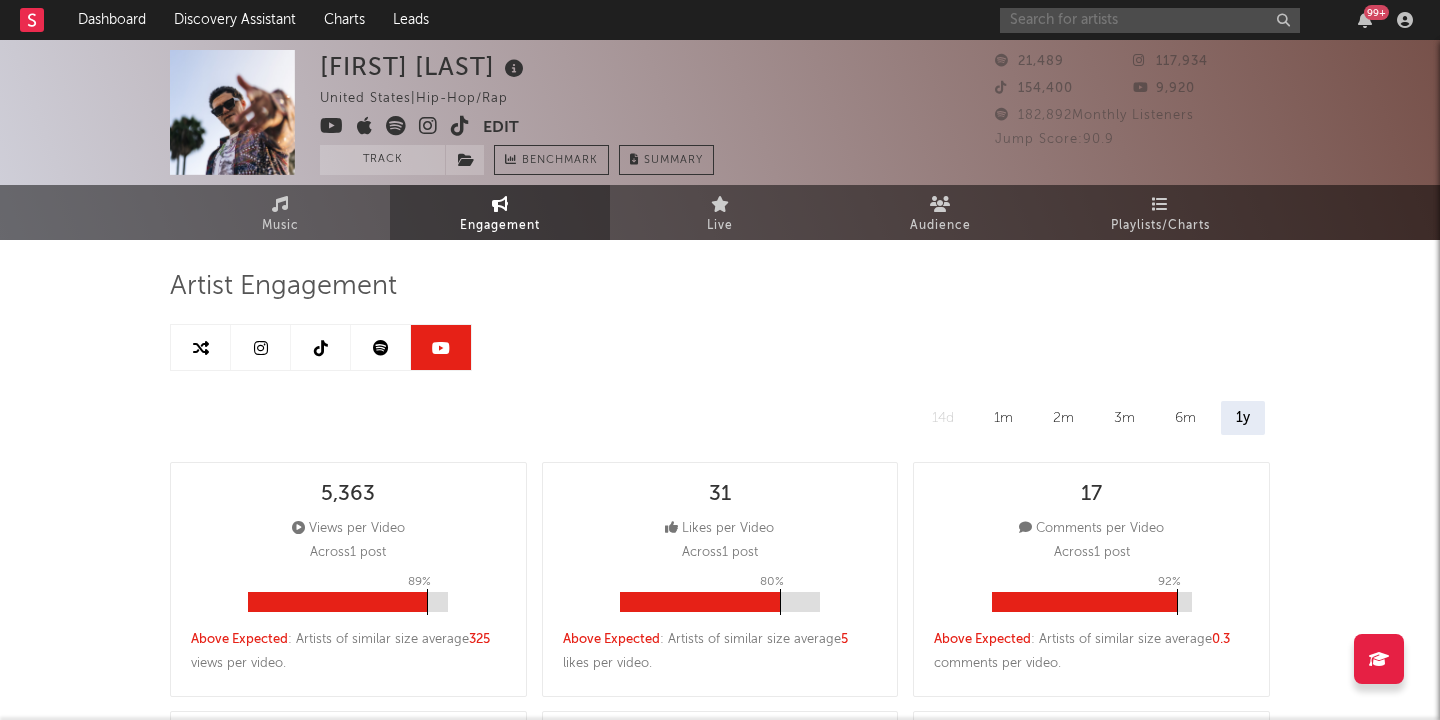 click at bounding box center [1150, 20] 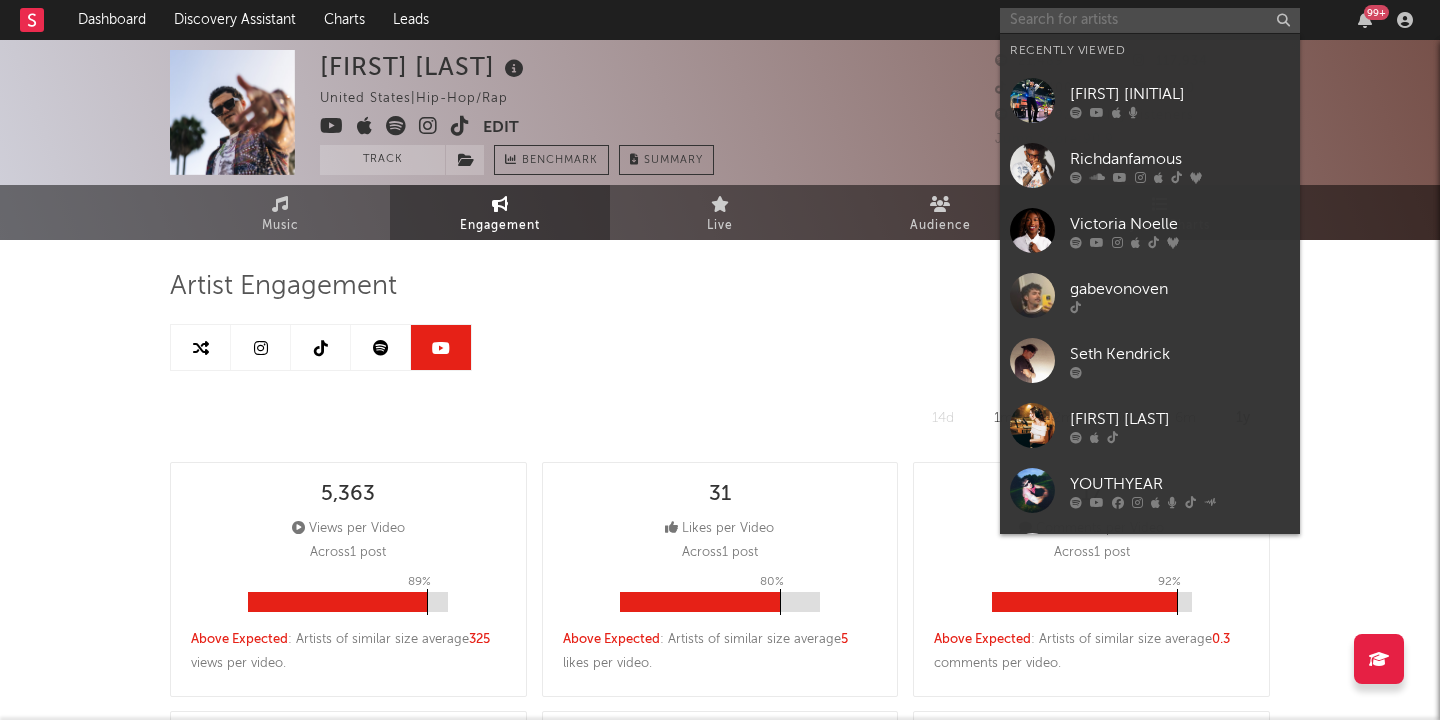 type on "R" 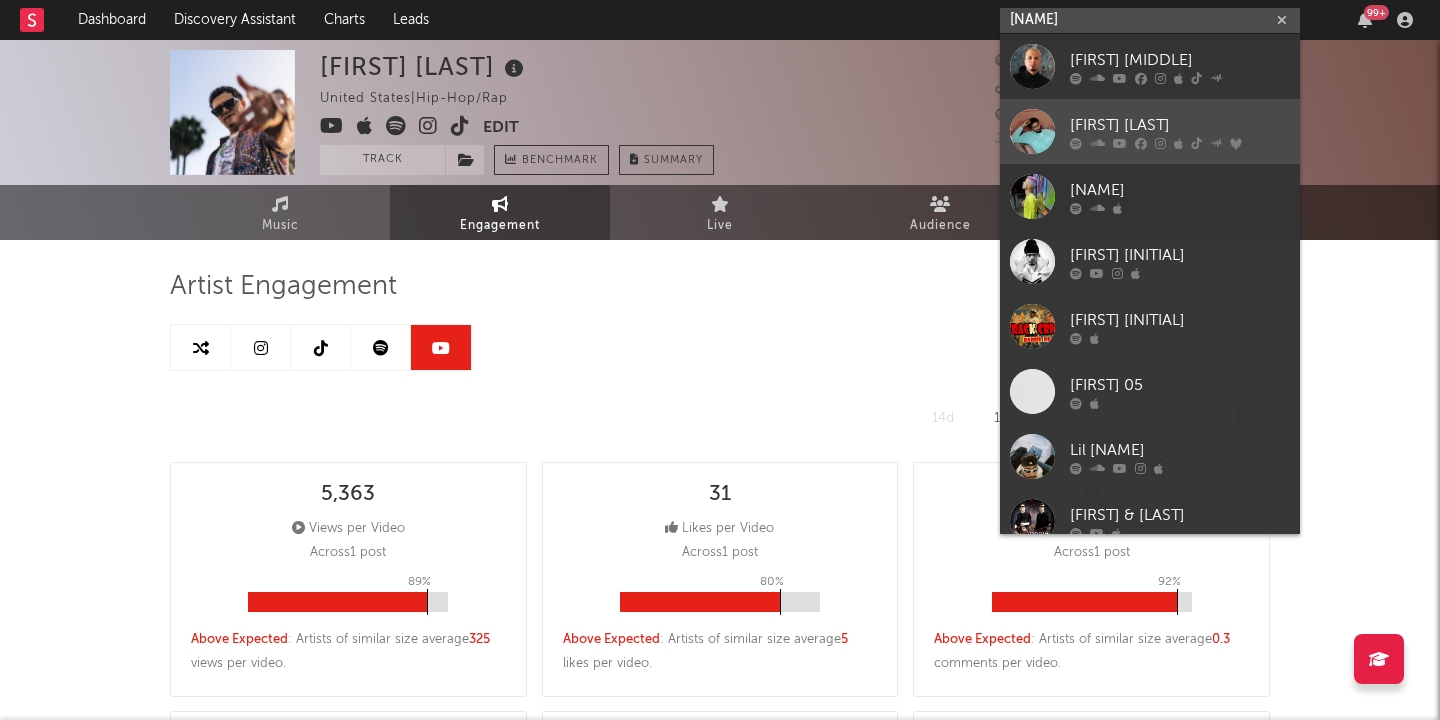 type on "[NAME]" 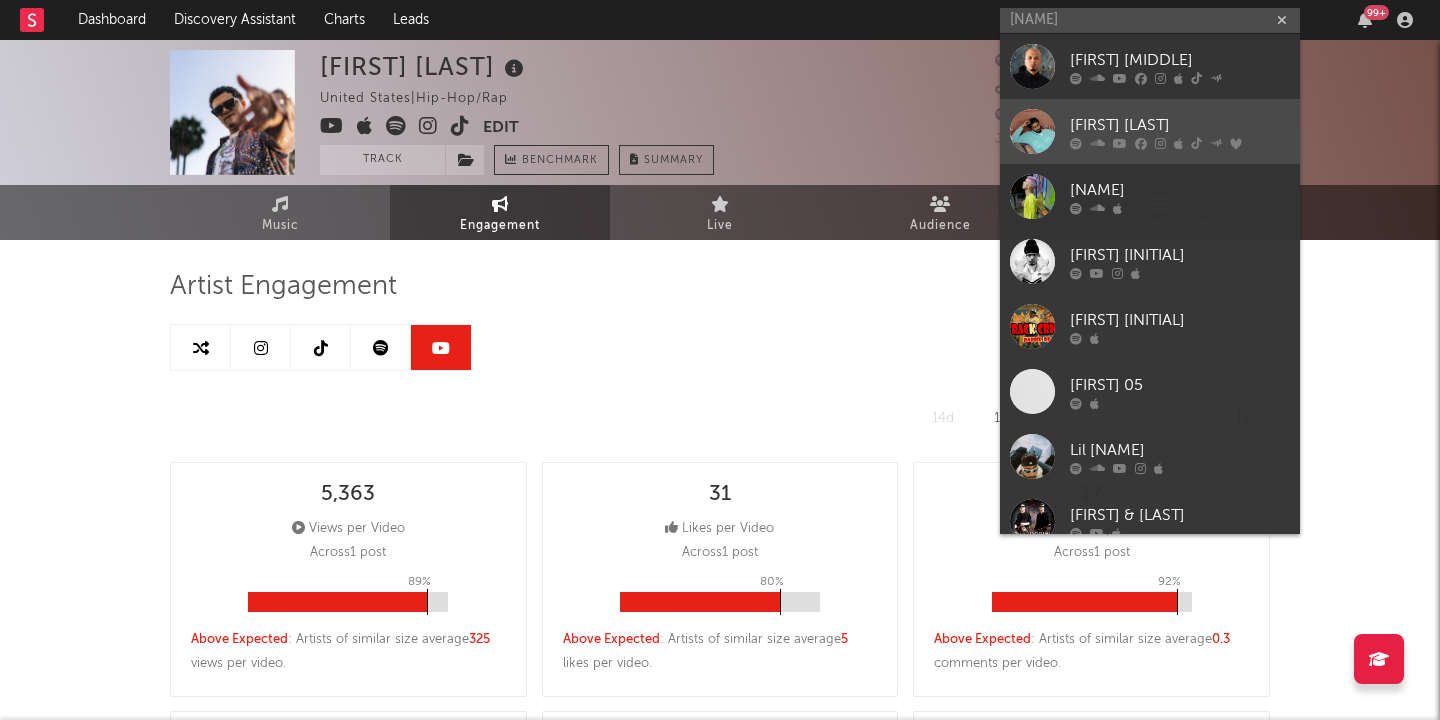 click on "[FIRST] [LAST]" at bounding box center [1180, 125] 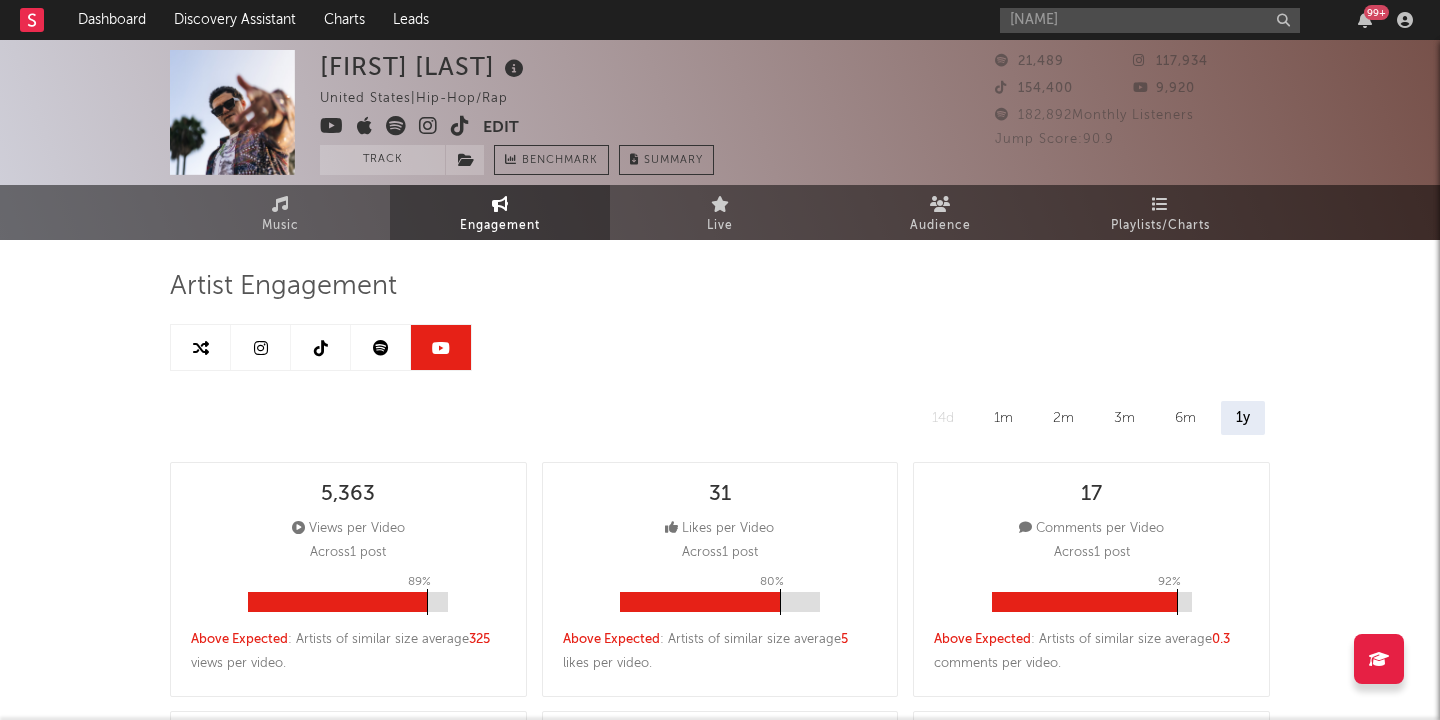 type 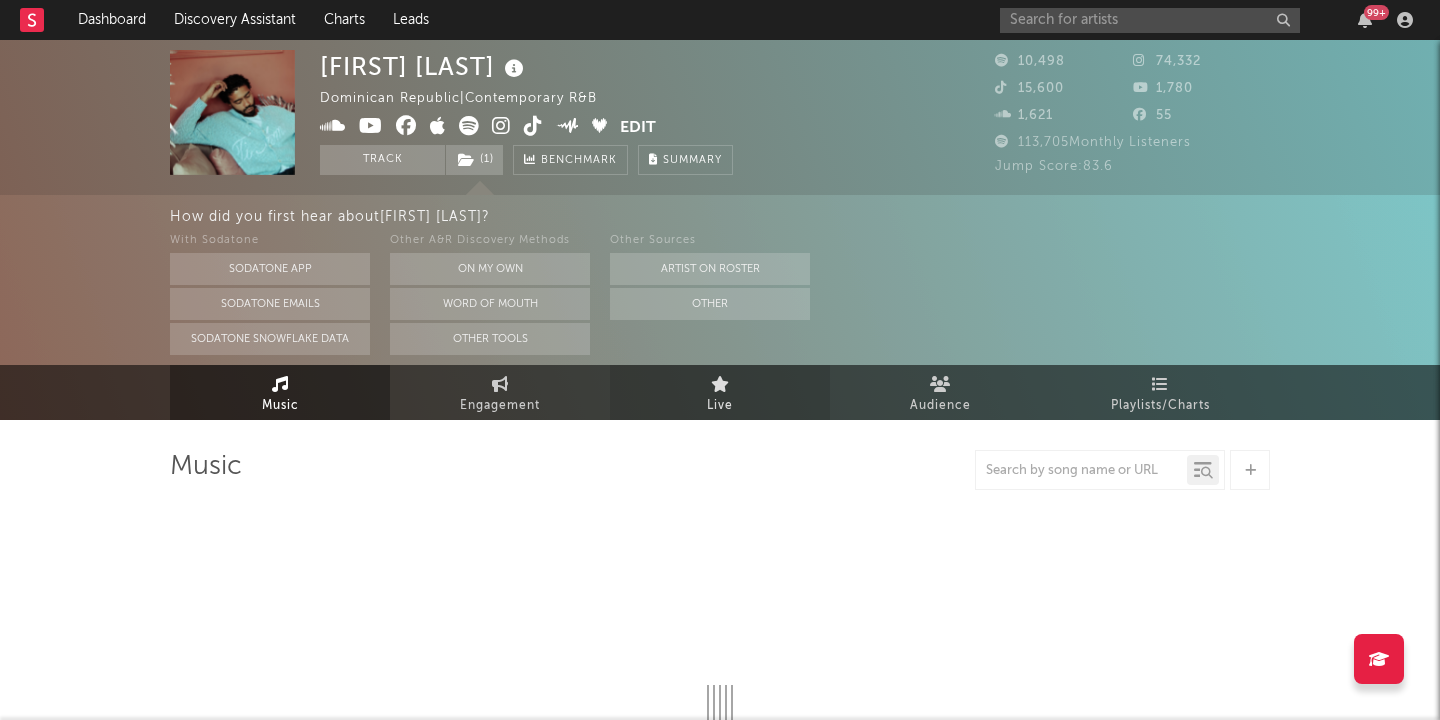 select on "6m" 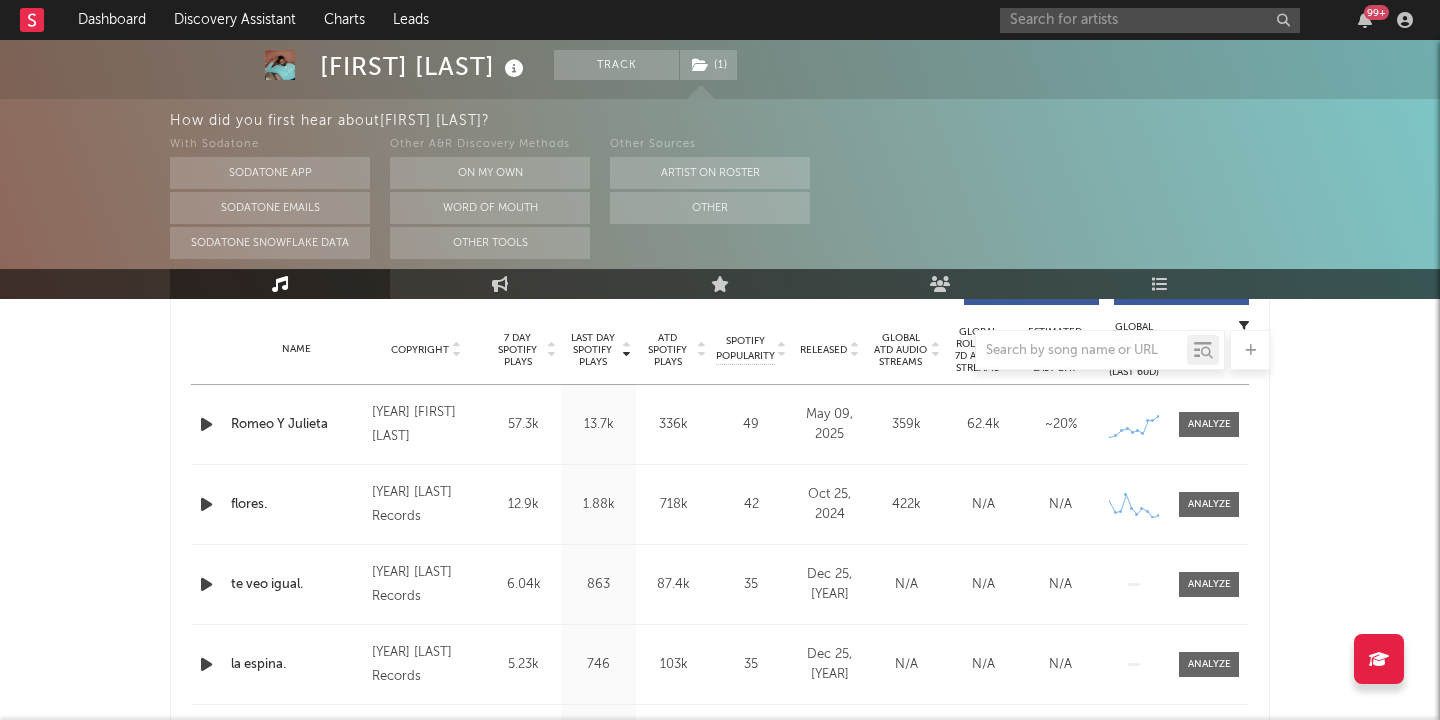 scroll, scrollTop: 795, scrollLeft: 0, axis: vertical 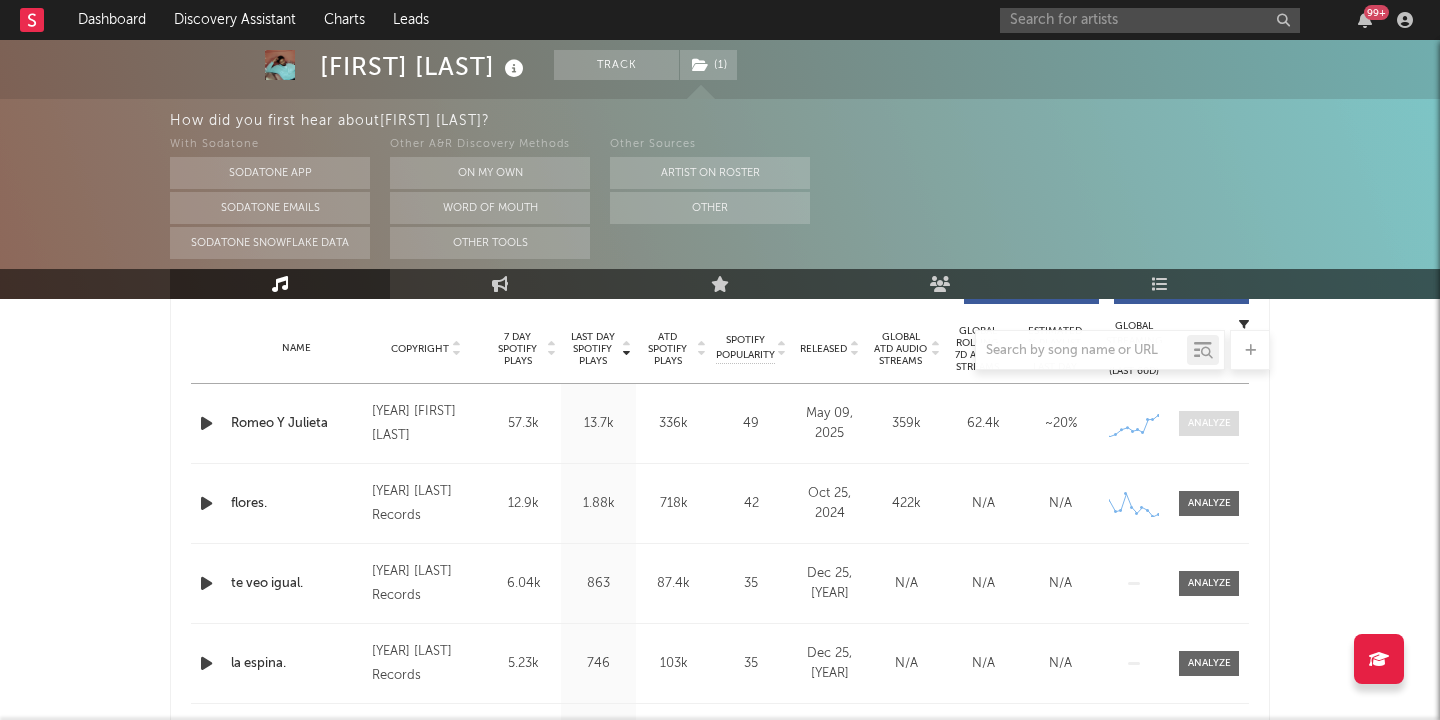 click at bounding box center [1209, 423] 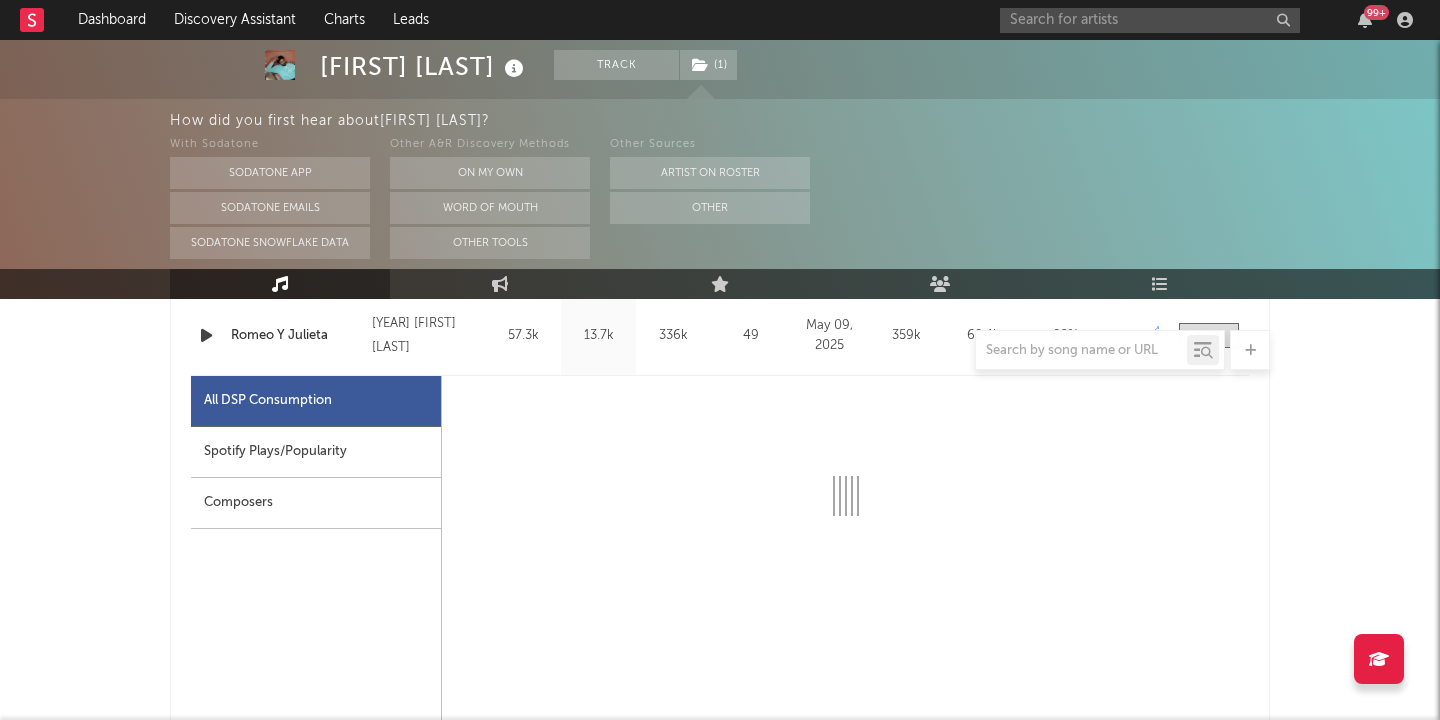 scroll, scrollTop: 907, scrollLeft: 0, axis: vertical 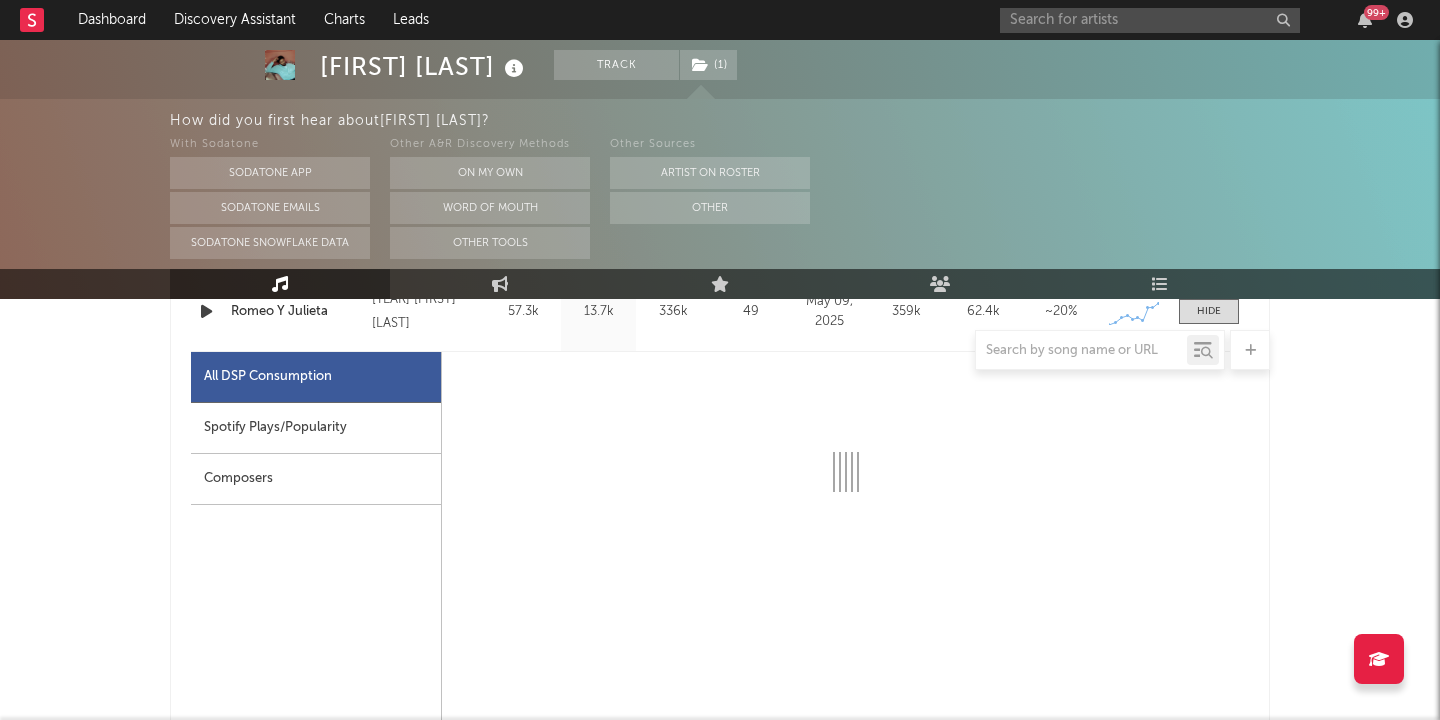 select on "1w" 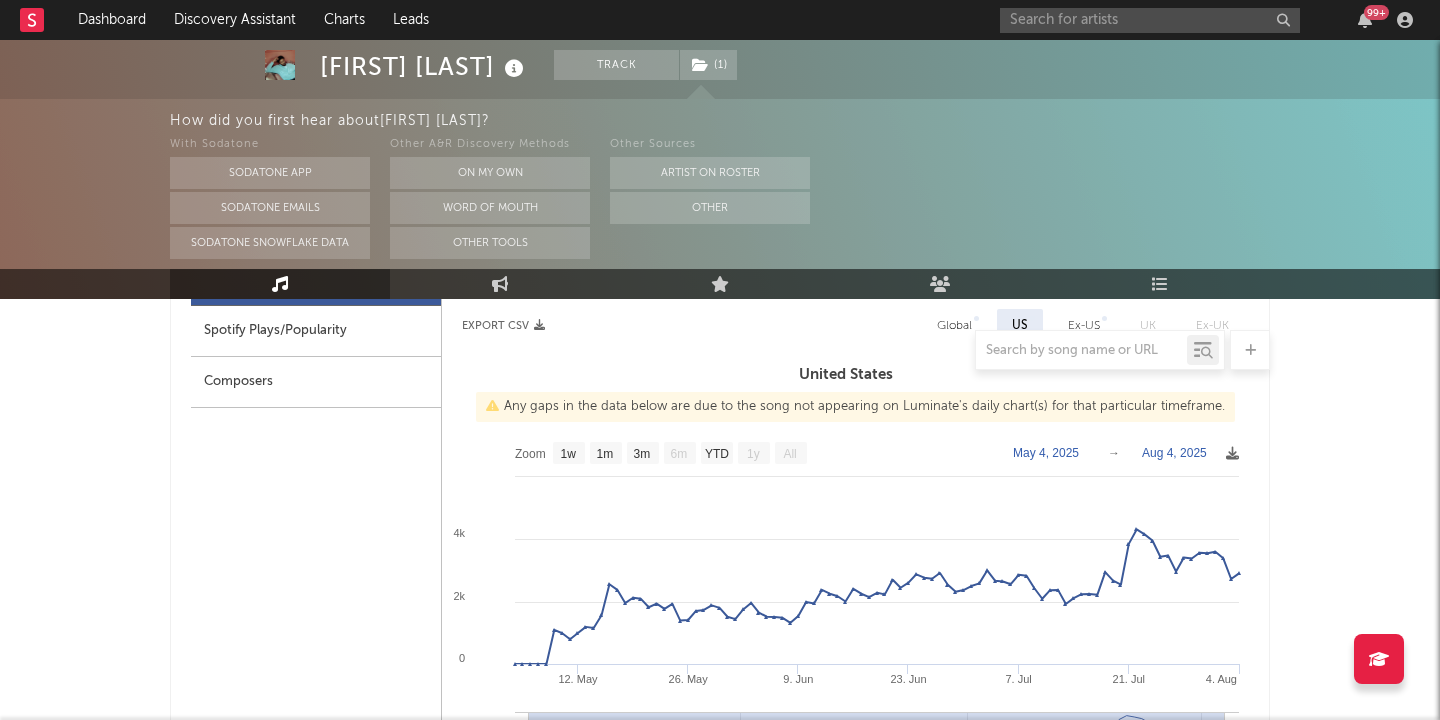 scroll, scrollTop: 969, scrollLeft: 0, axis: vertical 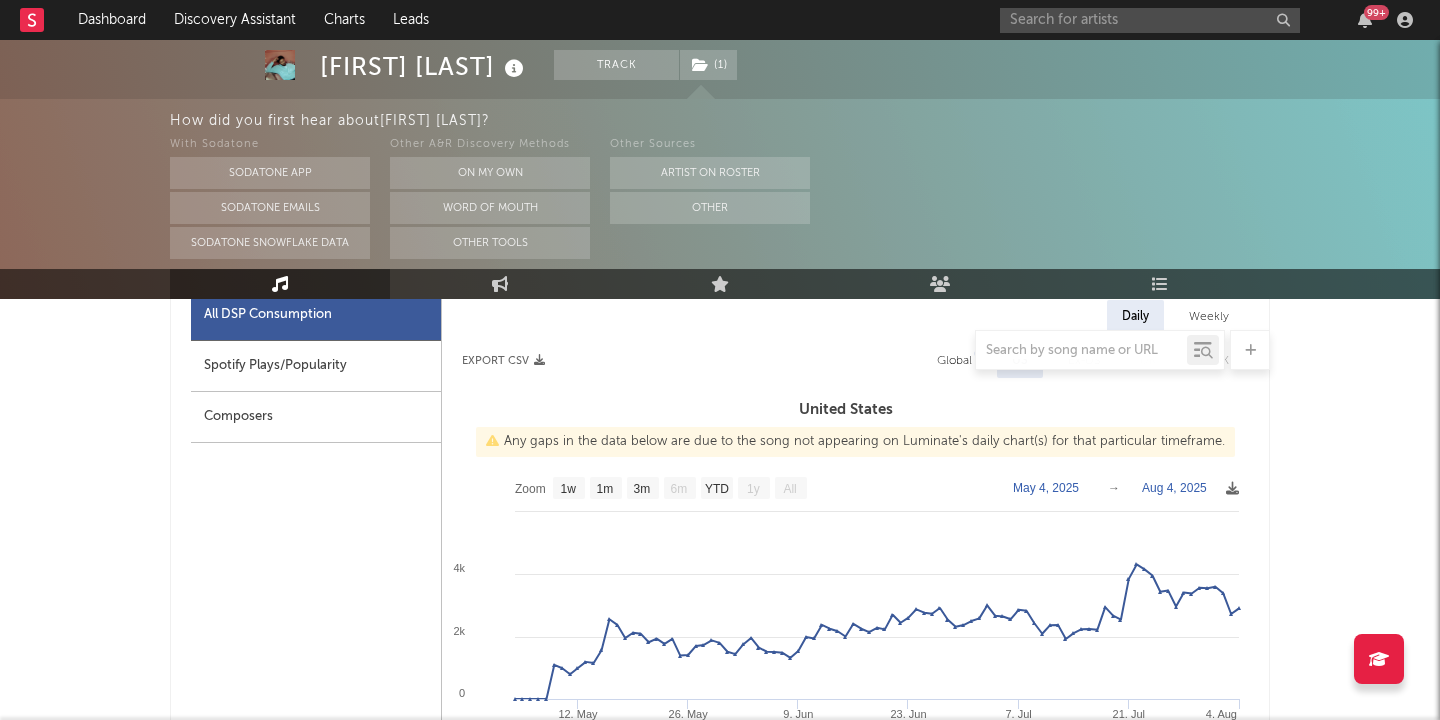 click on "Spotify Plays/Popularity" at bounding box center (316, 366) 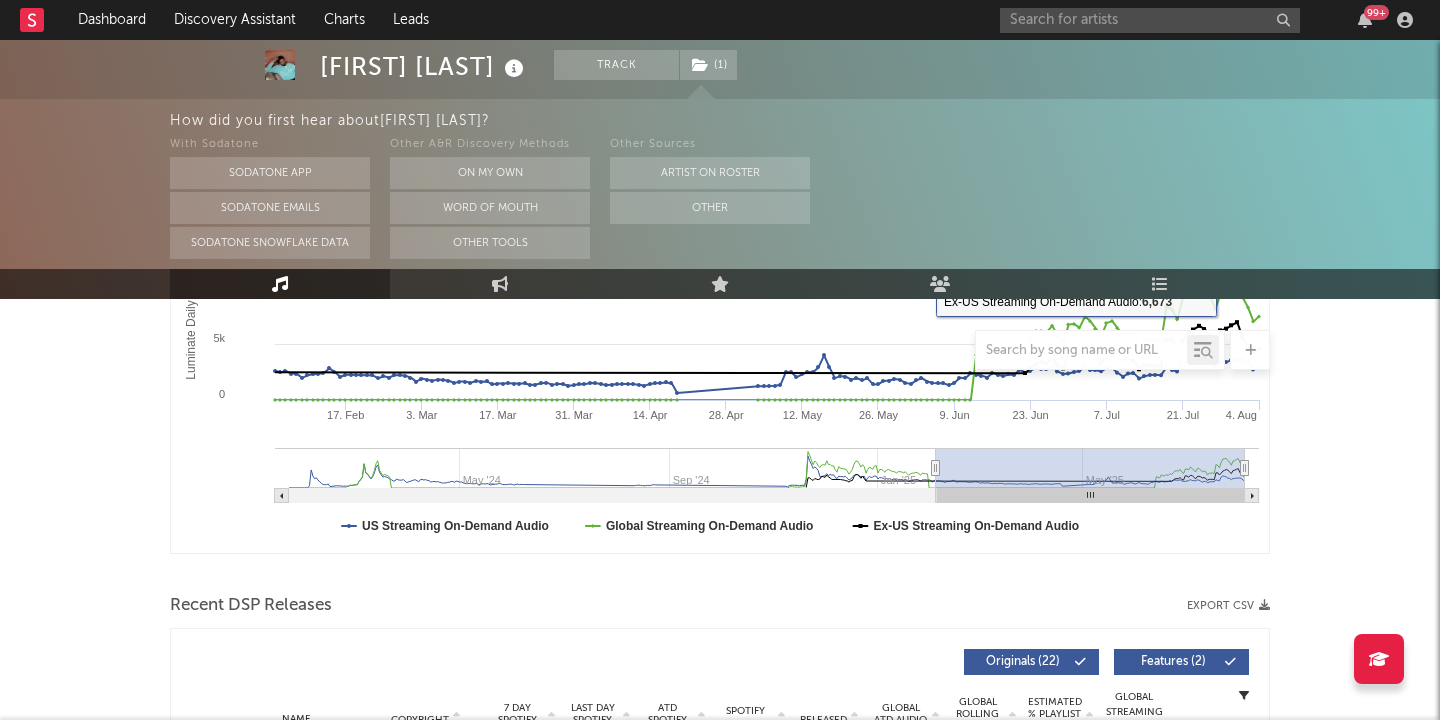 scroll, scrollTop: 666, scrollLeft: 0, axis: vertical 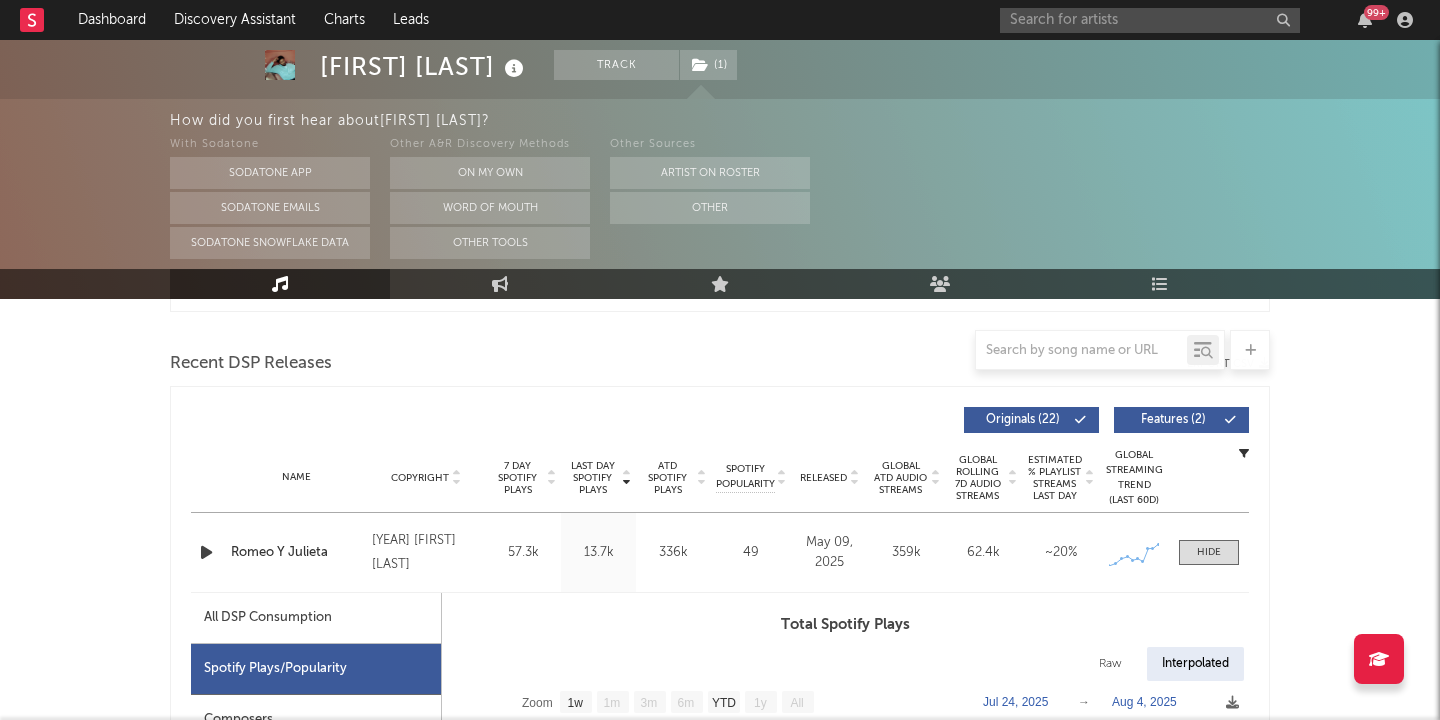 click on "Name Romeo Y Julieta Copyright [YEAR] [NAME] [LAST] Label Platoon Album Names Romeo Y Julieta Composer Names [NAME] [LAST], [NAME] & [NAME] [LAST] [LAST] 7 Day Spotify Plays 57.3k Last Day Spotify Plays 13.7k ATD Spotify Plays 336k Spotify Popularity 49 Total US Streams 7.79k Total US SES 67 Total UK Streams N/A Total UK Audio Streams N/A UK Weekly Streams N/A UK Weekly Audio Streams N/A Released May 09, [YEAR] US ATD Audio Streams 205k US Rolling 7D Audio Streams 23.1k US Rolling WoW % Chg -10.1 Global ATD Audio Streams 359k Global Rolling 7D Audio Streams 62.4k Global Rolling WoW % Chg -8.47 Estimated % Playlist Streams Last Day ~ 20 % Global Streaming Trend (Last 60D) Created with Highcharts 10.3.3 Ex-US Streaming Trend (Last 60D) Created with Highcharts 10.3.3 US Streaming Trend (Last 60D) Created with Highcharts 10.3.3 Global Latest Day Audio Streams 7.47k US Latest Day Audio Streams 2.91k" at bounding box center (720, 552) 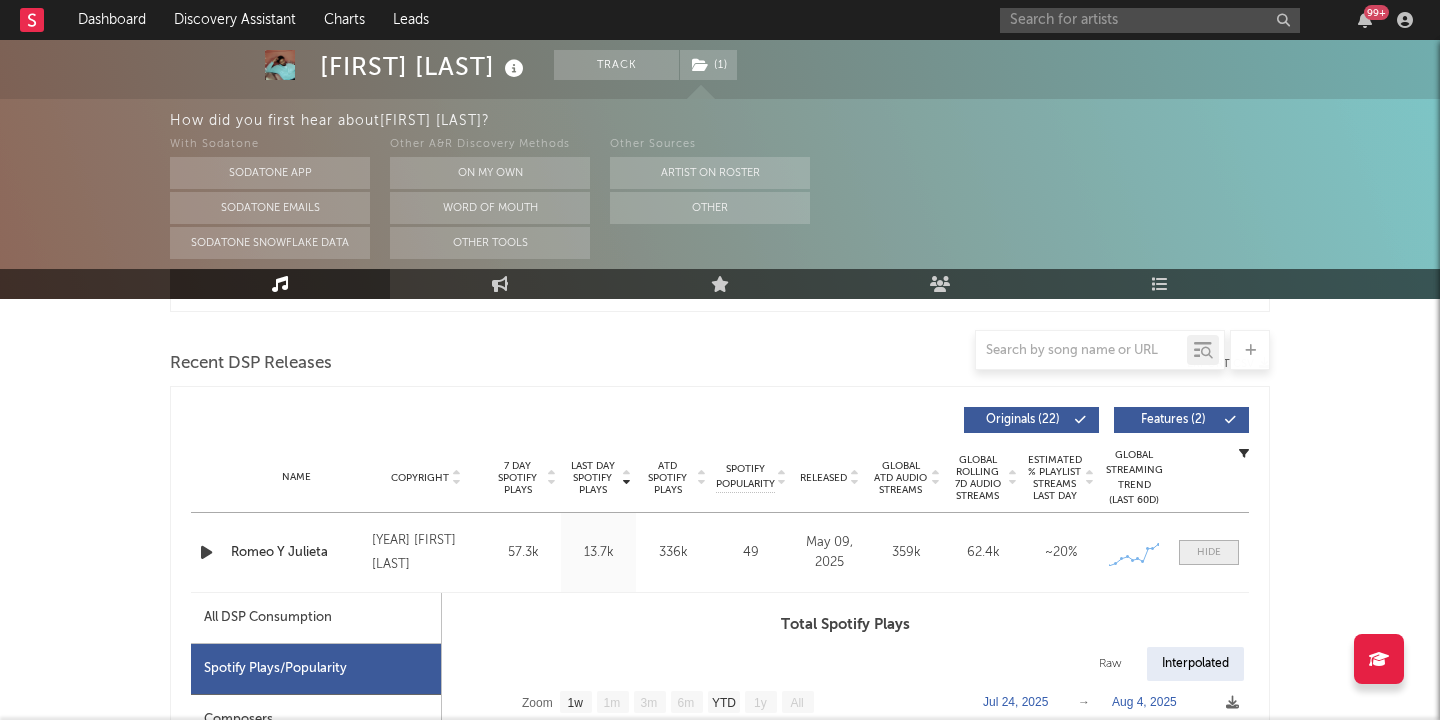 click at bounding box center [1209, 552] 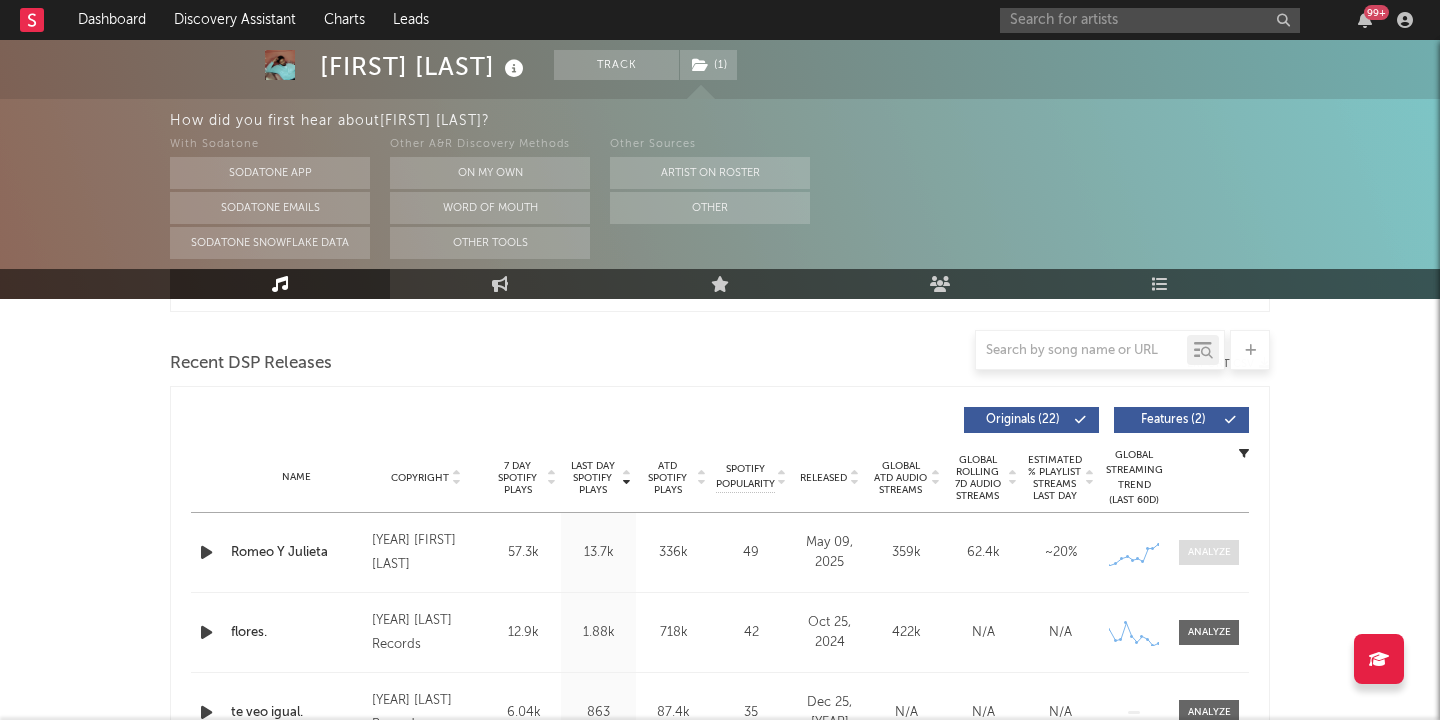 scroll, scrollTop: 800, scrollLeft: 0, axis: vertical 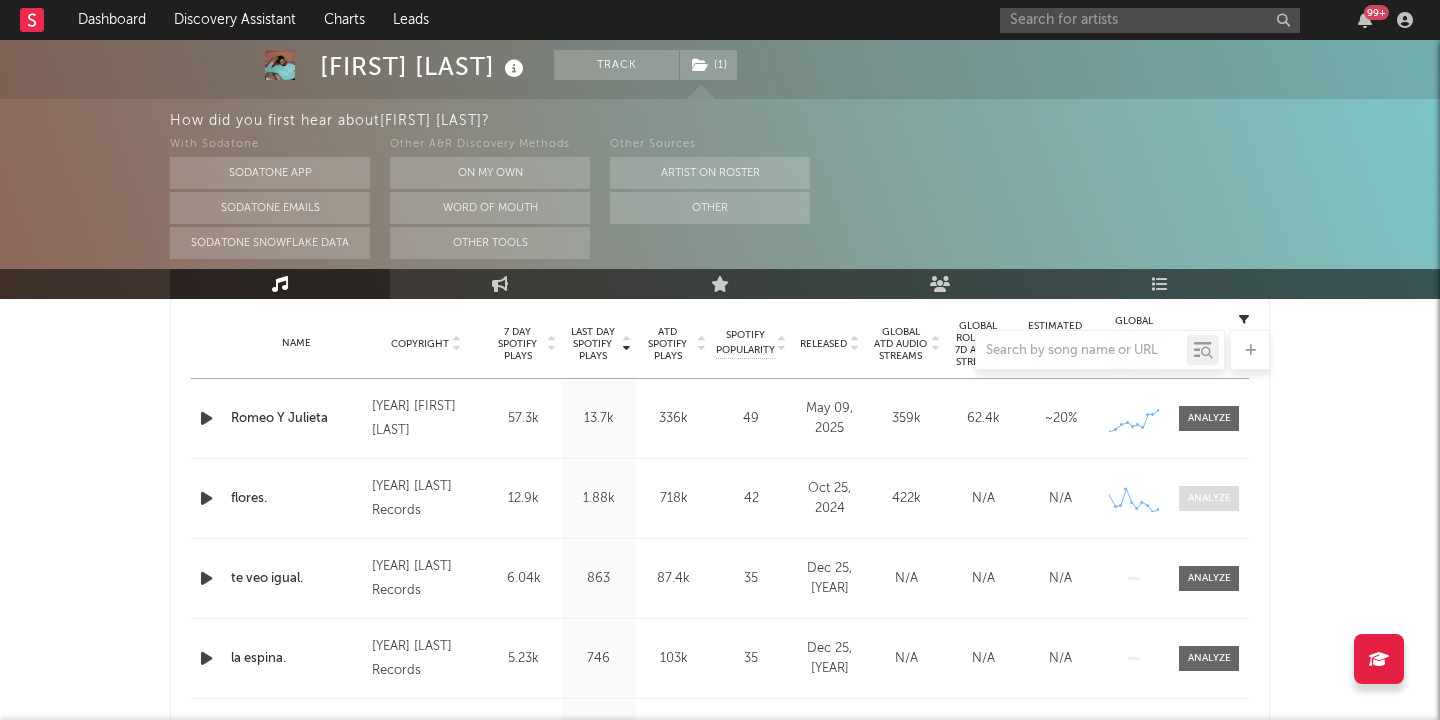 click at bounding box center (1209, 498) 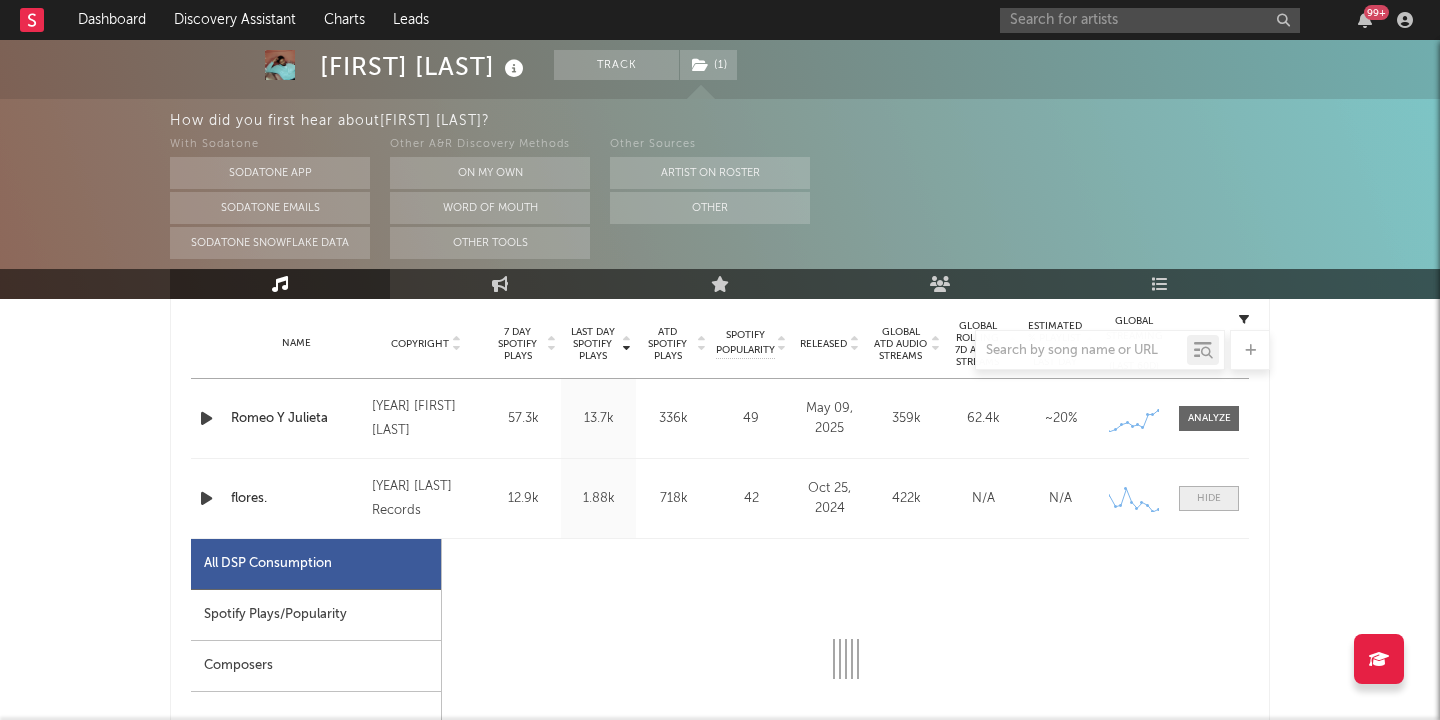 scroll, scrollTop: 946, scrollLeft: 0, axis: vertical 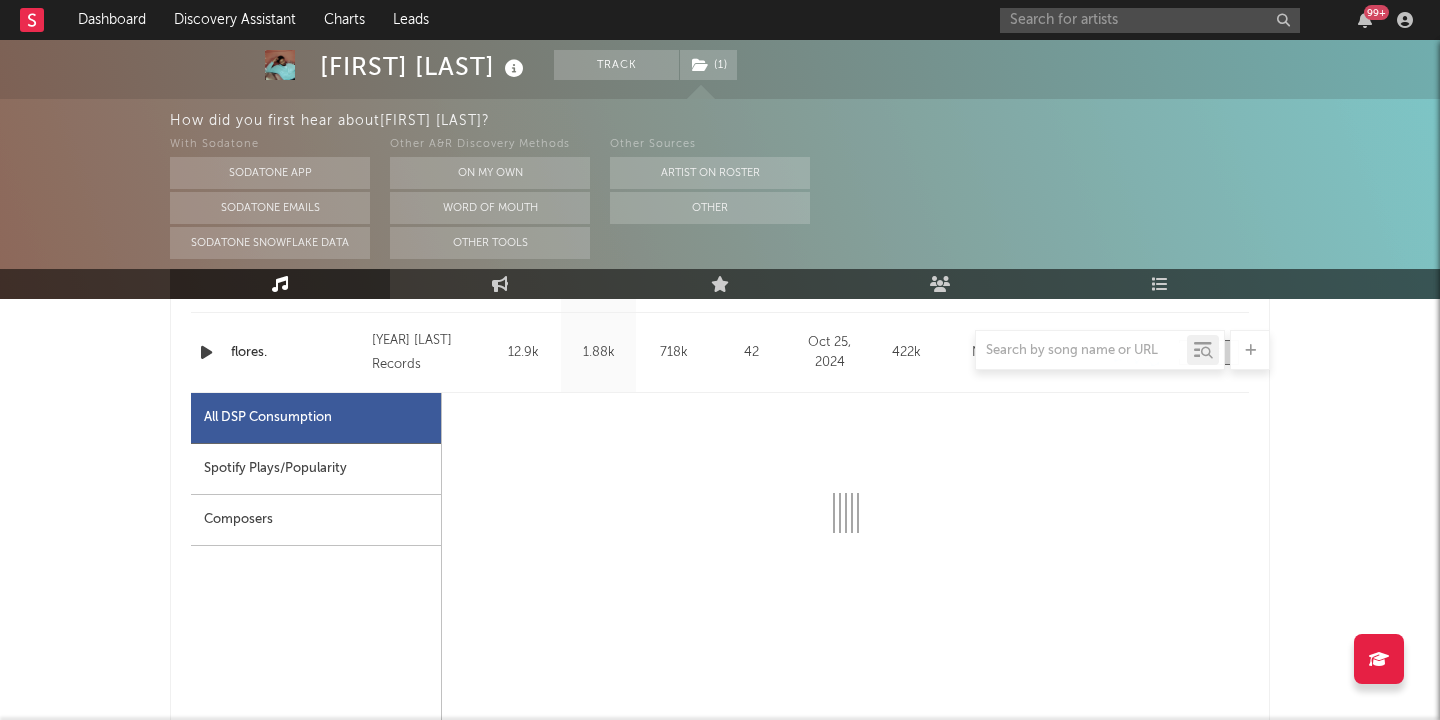 select on "6m" 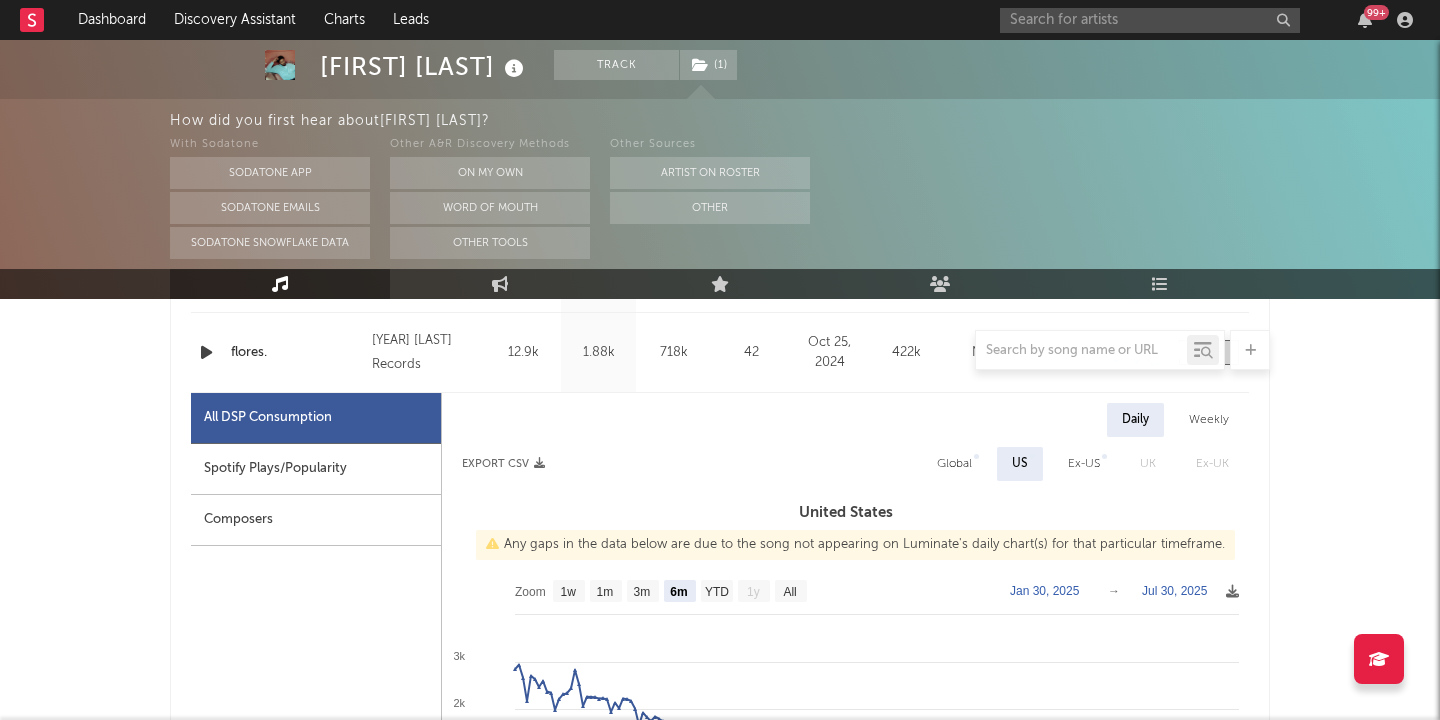 click on "Spotify Plays/Popularity" at bounding box center [316, 469] 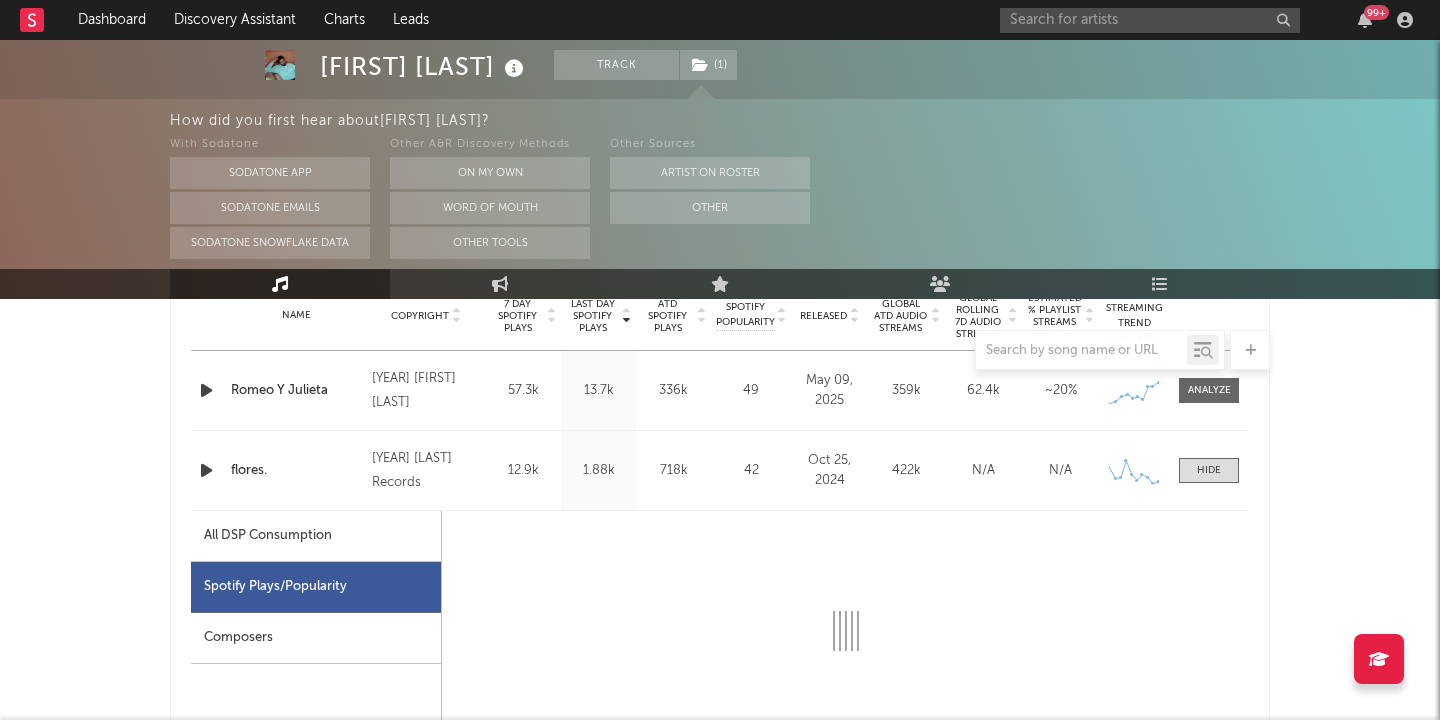 scroll, scrollTop: 829, scrollLeft: 0, axis: vertical 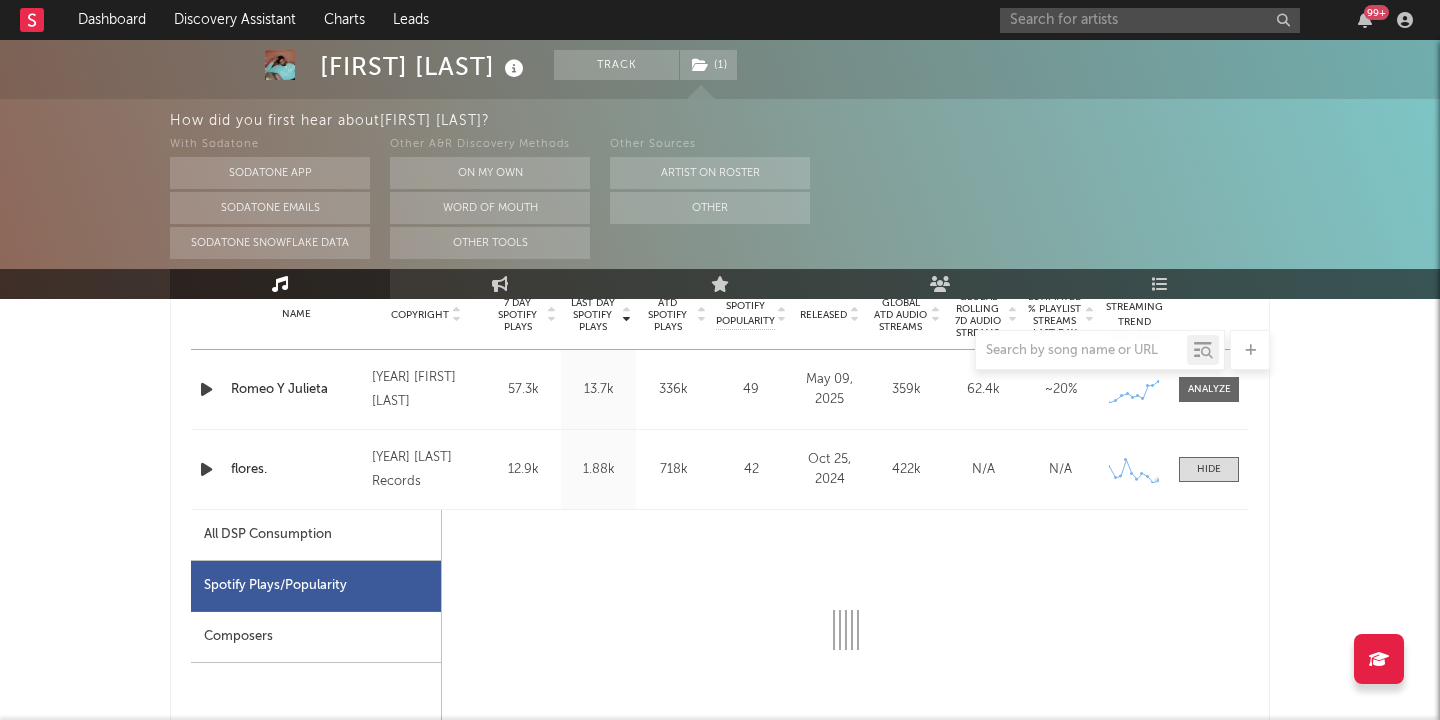 select on "6m" 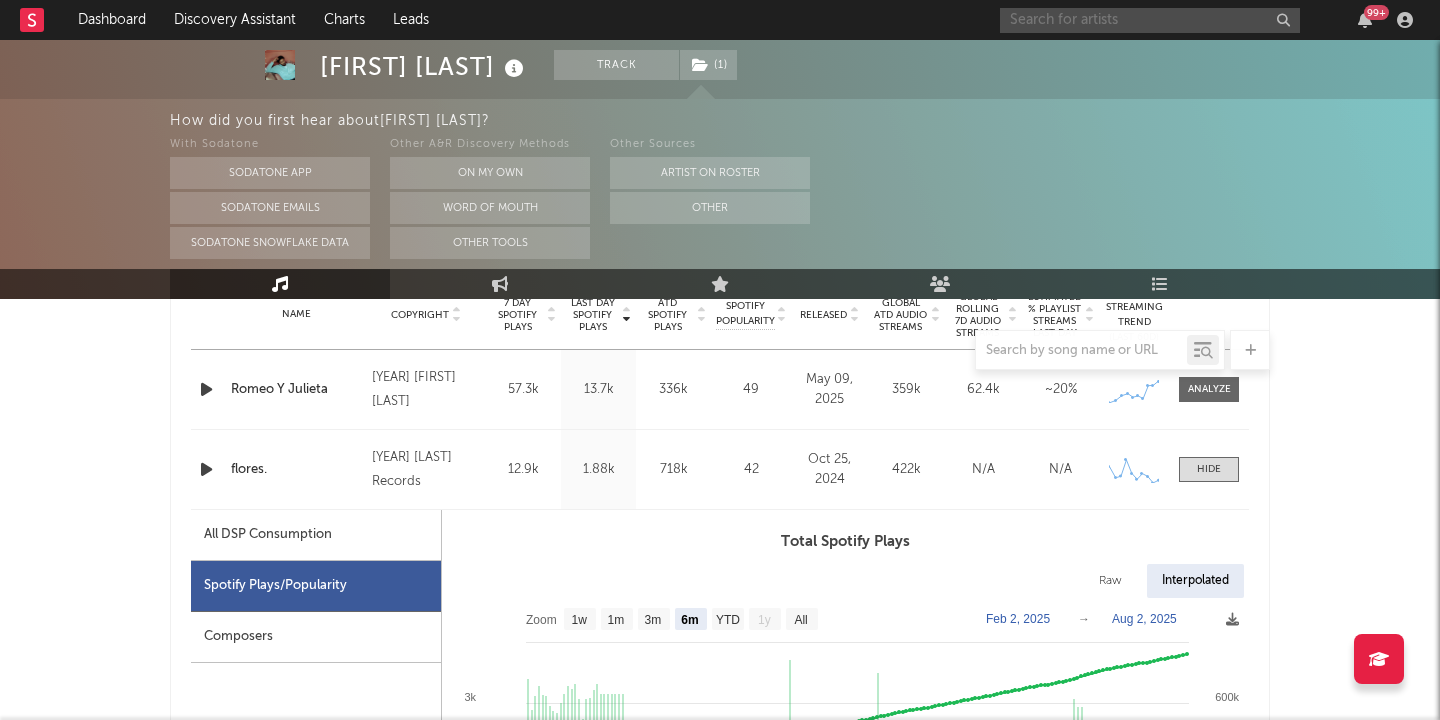 click at bounding box center [1150, 20] 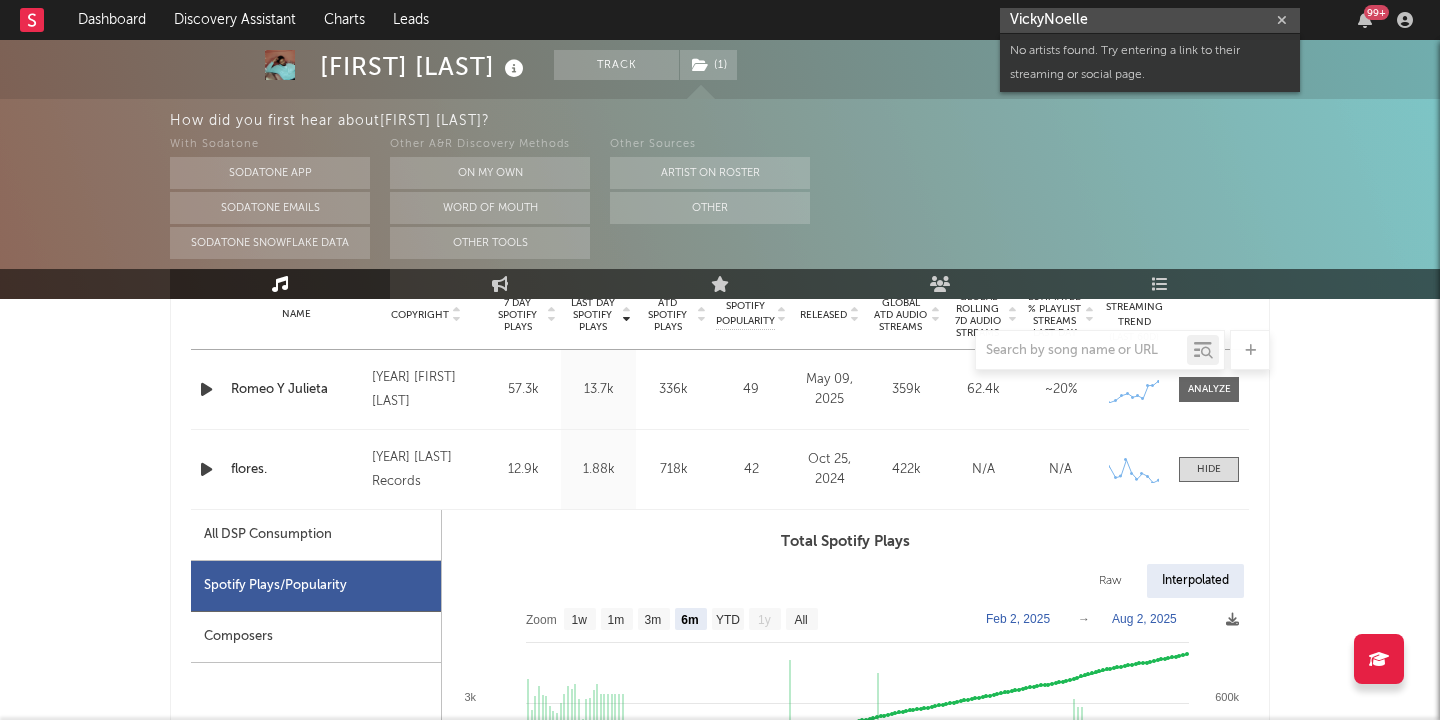 click on "VickyNoelle" at bounding box center (1150, 20) 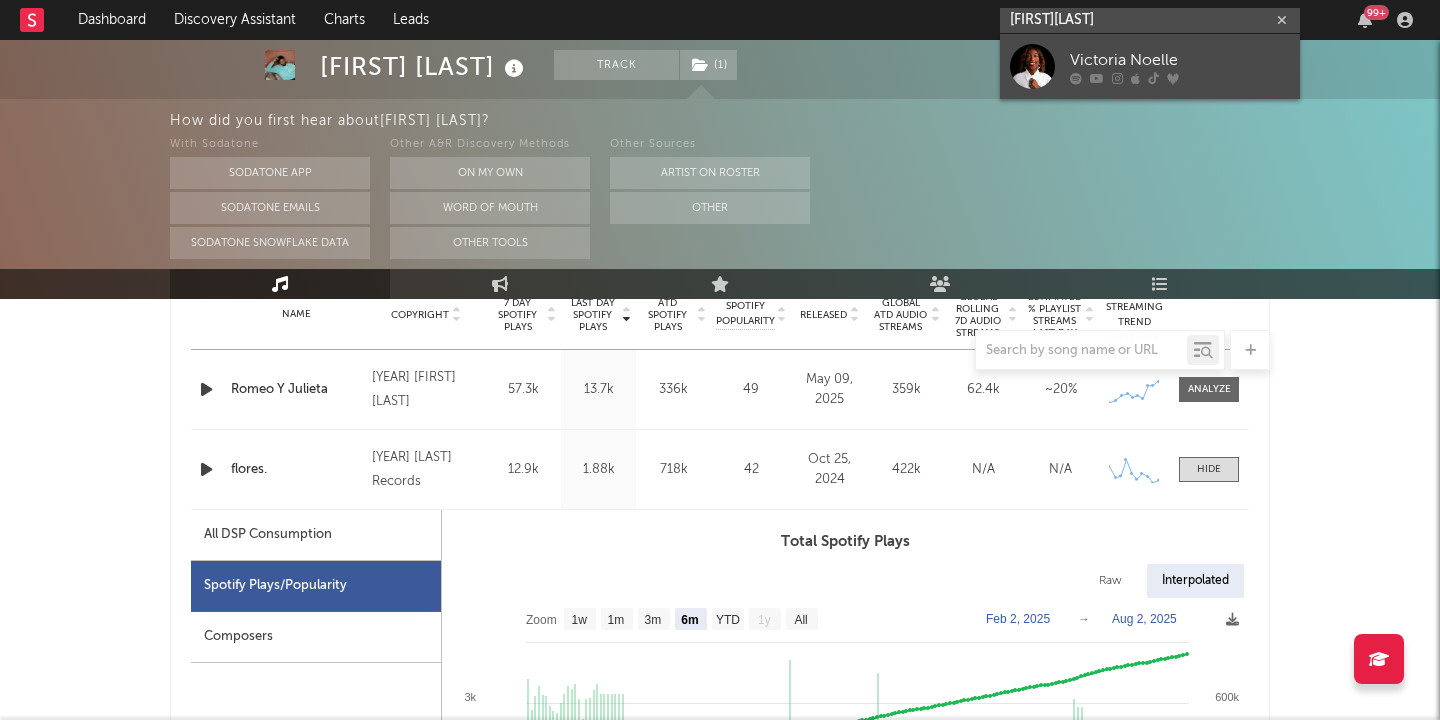 type on "[FIRST][LAST]" 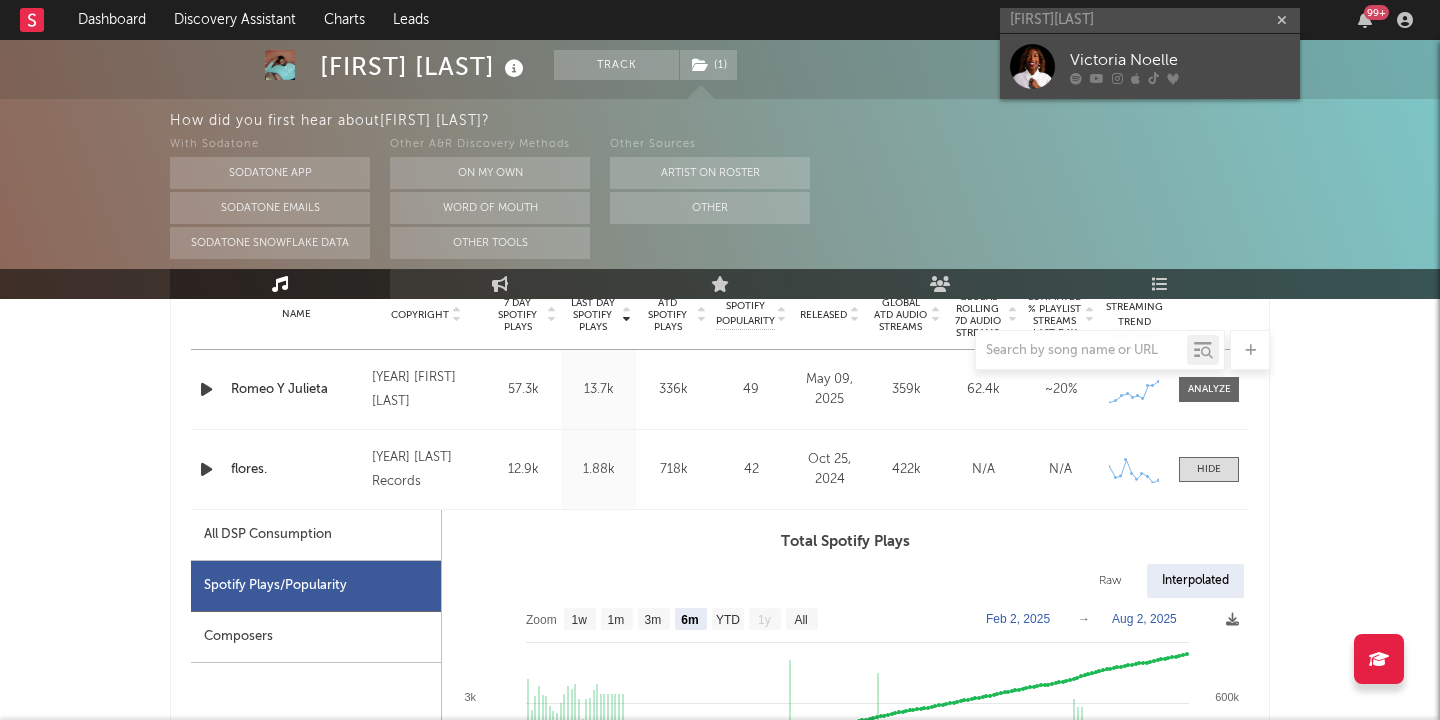 click on "Victoria Noelle" at bounding box center [1180, 60] 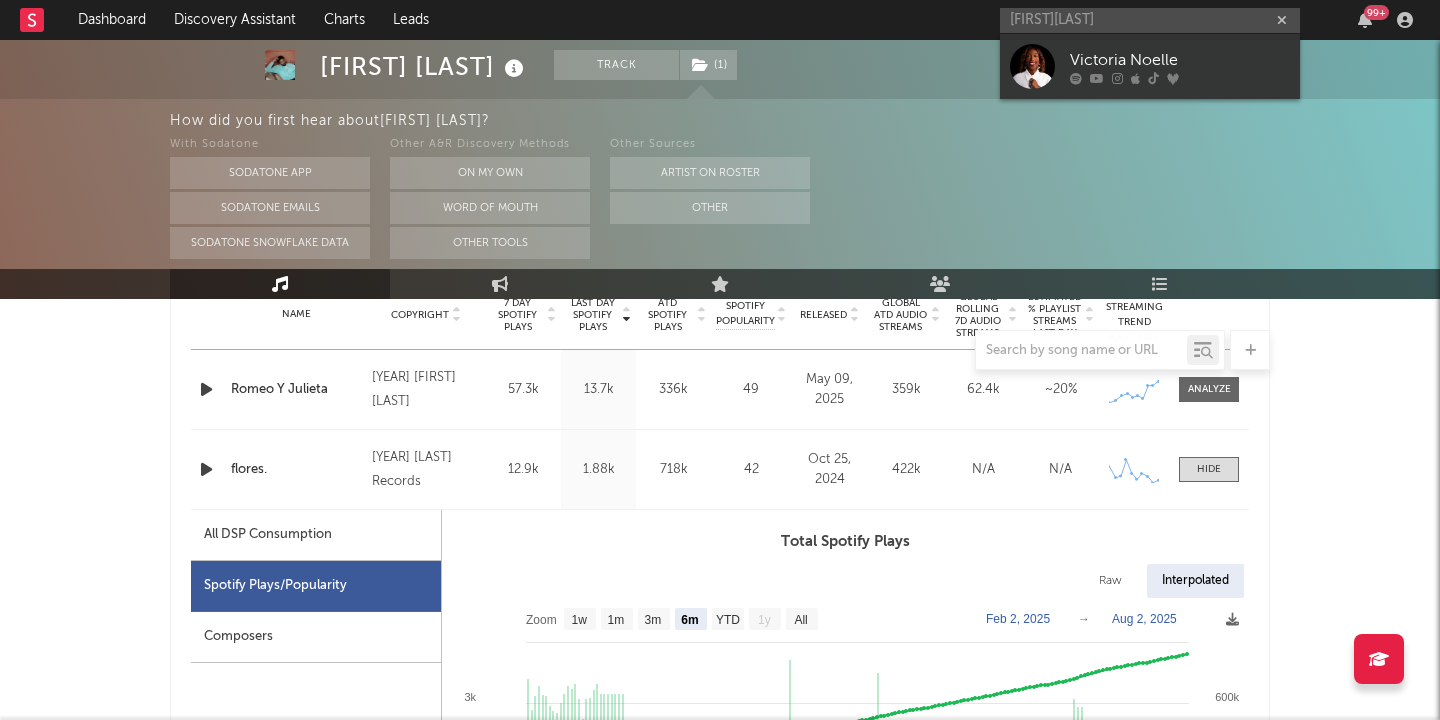 type 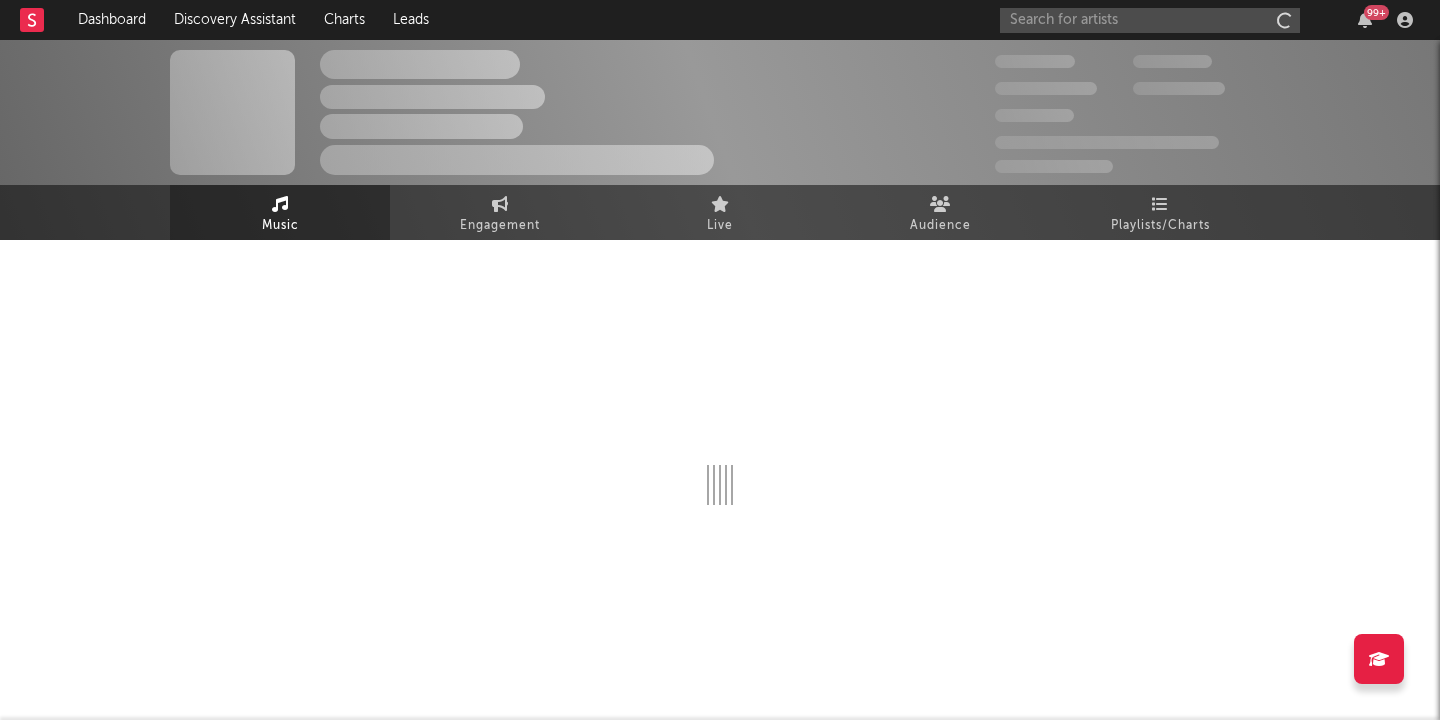 scroll, scrollTop: 0, scrollLeft: 0, axis: both 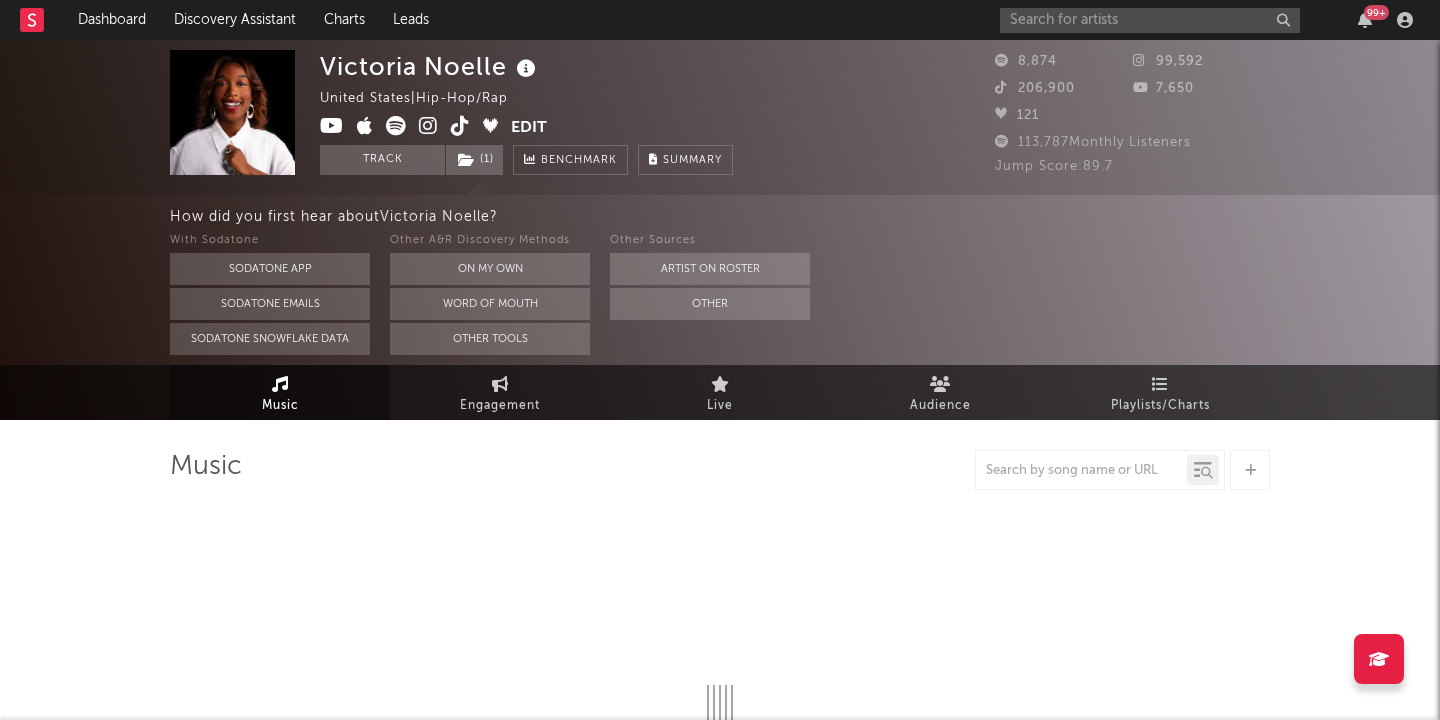 select on "1w" 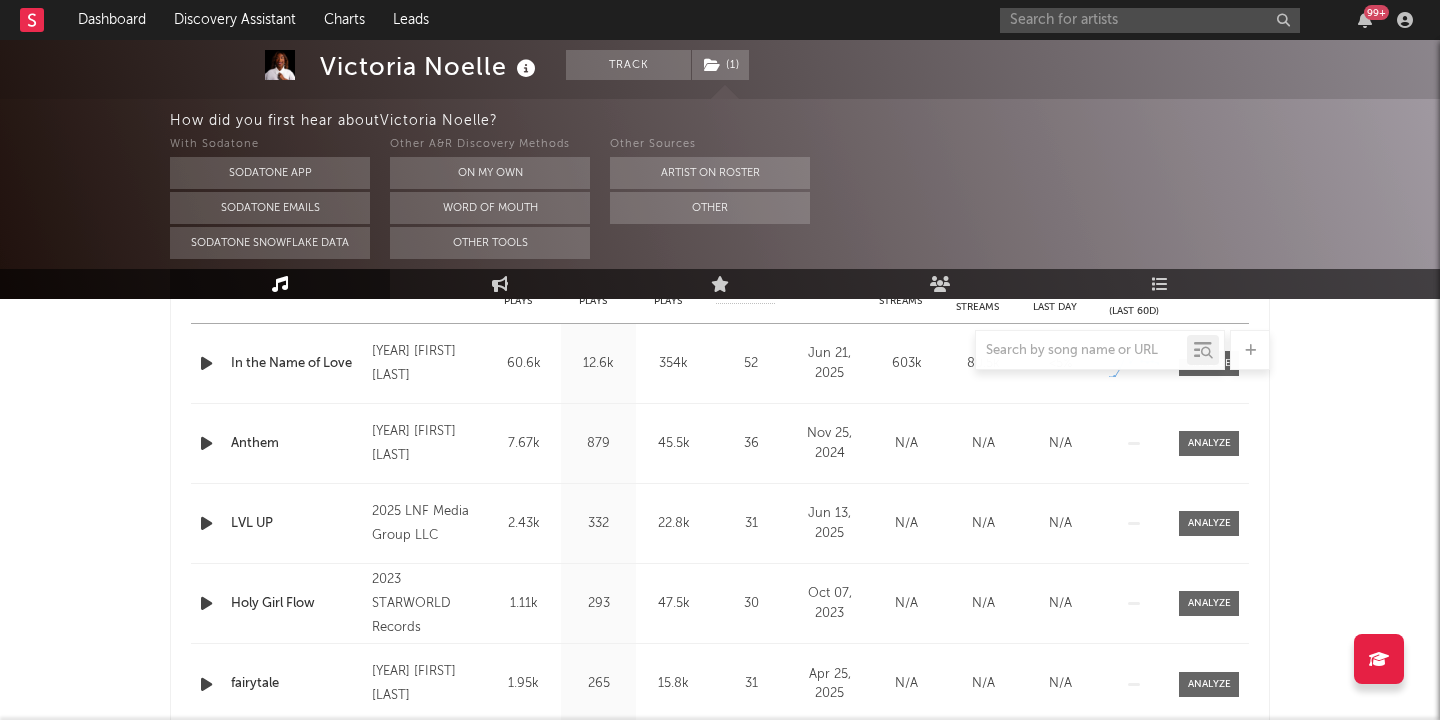 scroll, scrollTop: 783, scrollLeft: 0, axis: vertical 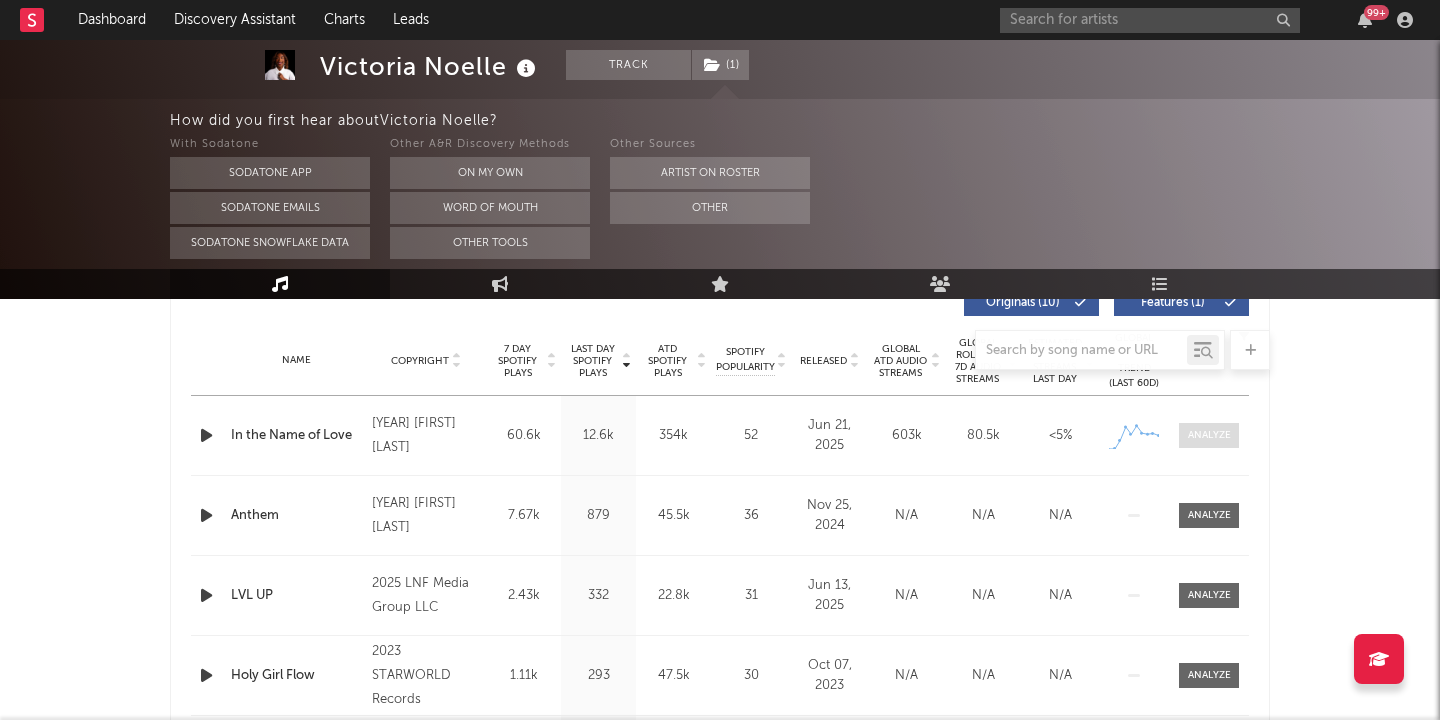 click at bounding box center [1209, 435] 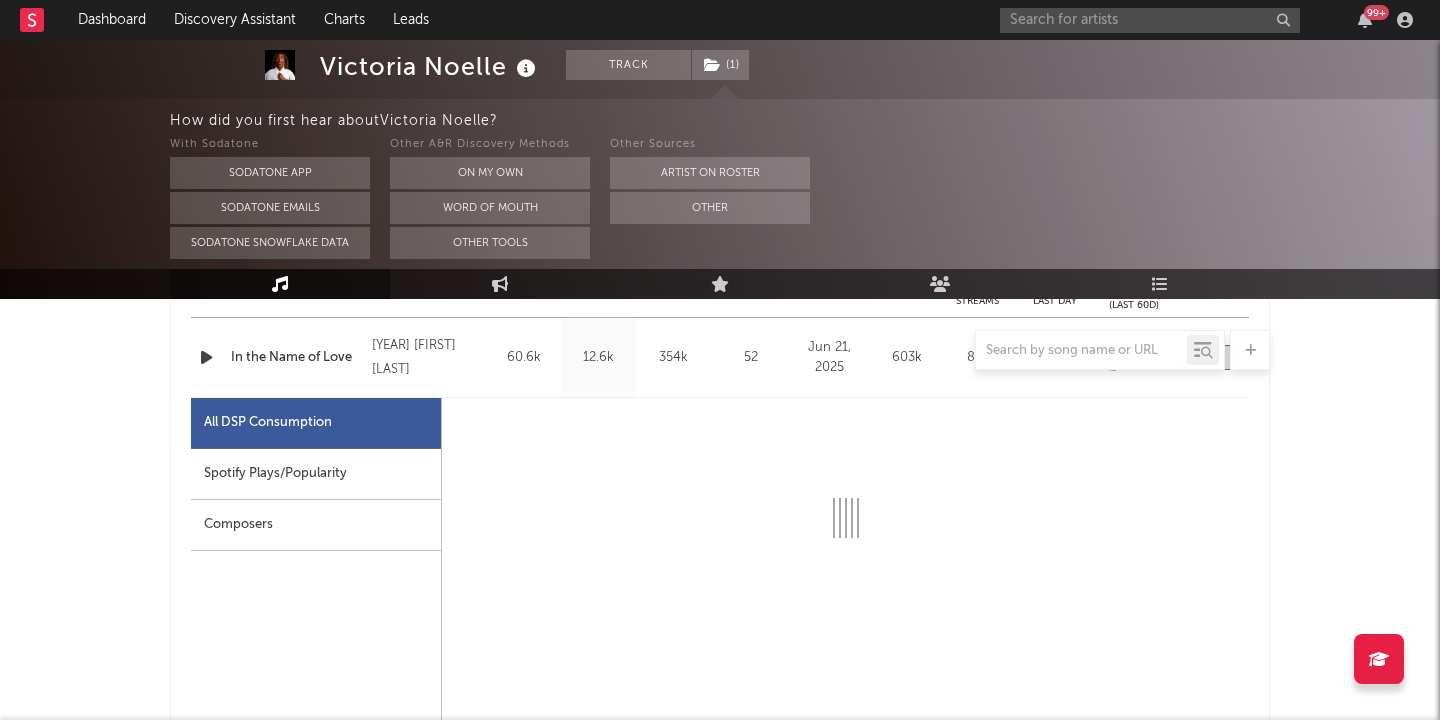 select on "1w" 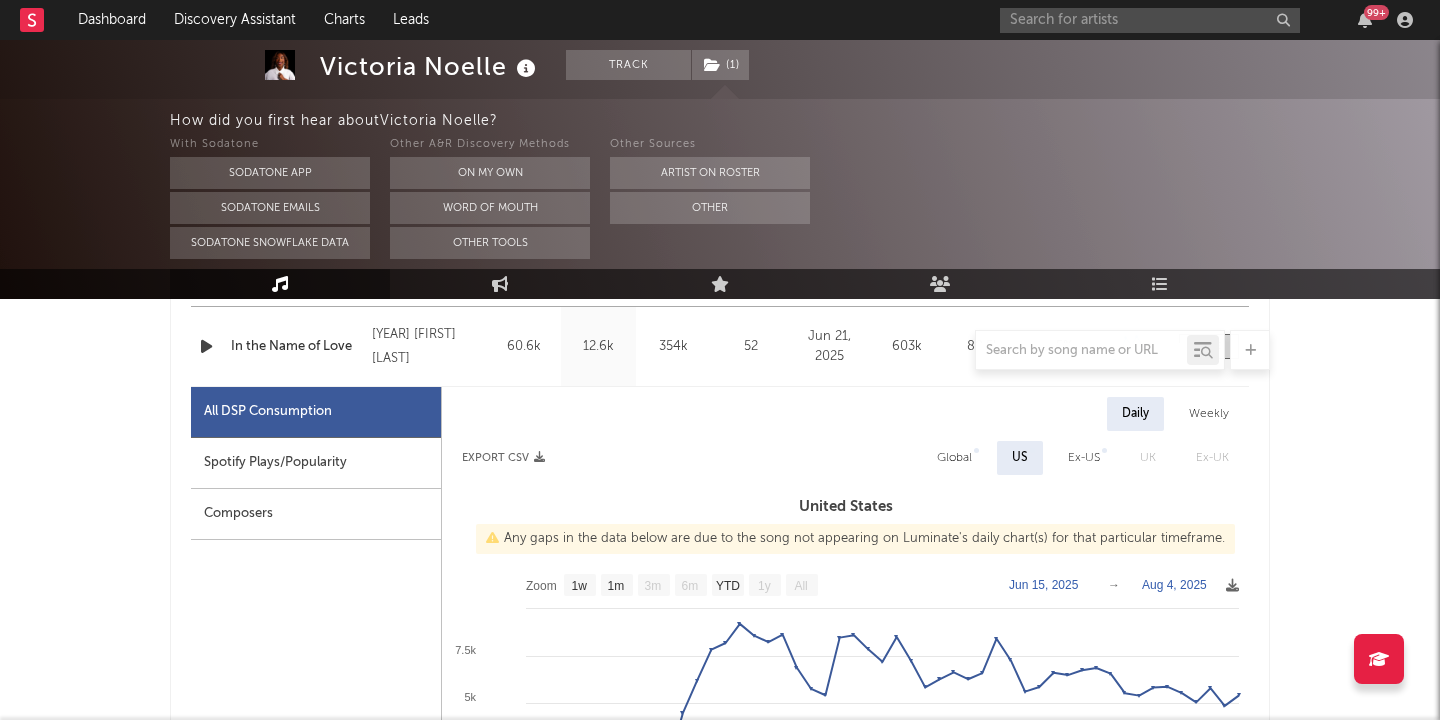 scroll, scrollTop: 1012, scrollLeft: 0, axis: vertical 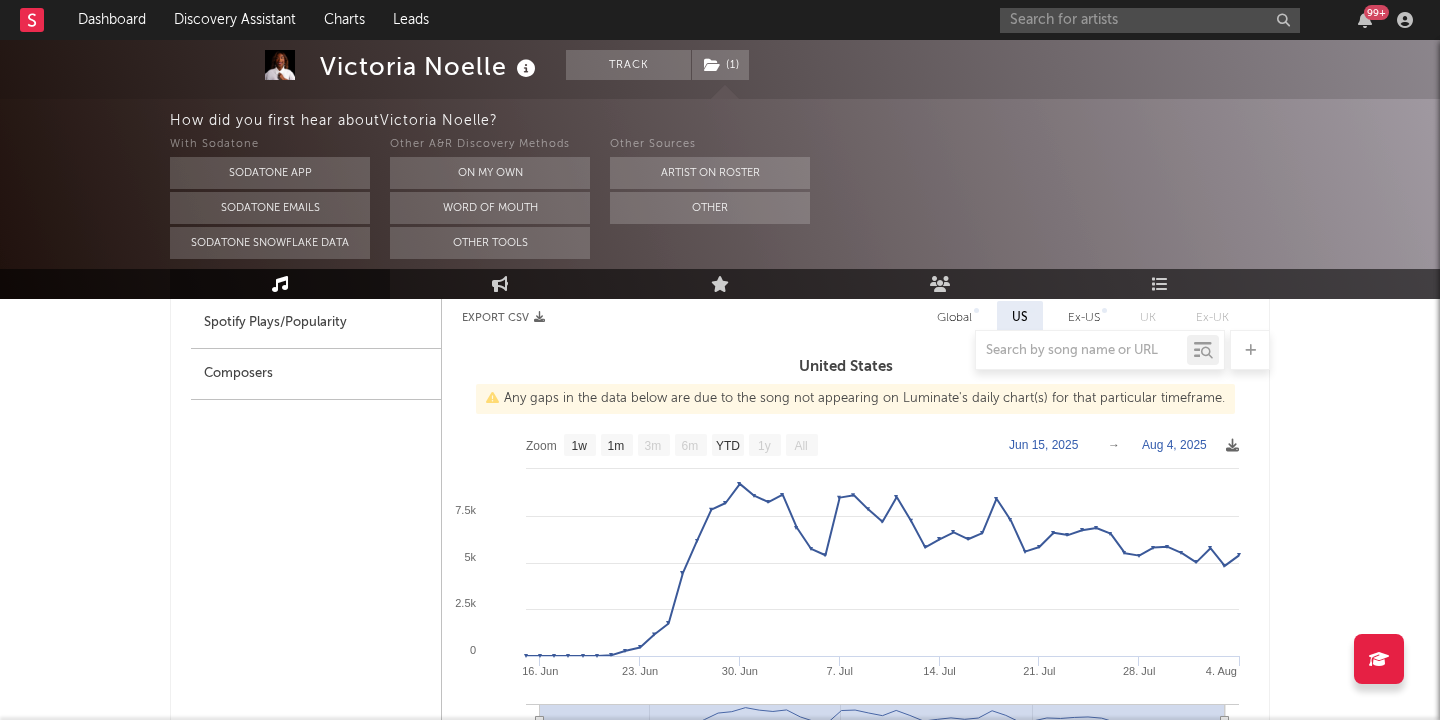 click on "Spotify Plays/Popularity" at bounding box center (316, 323) 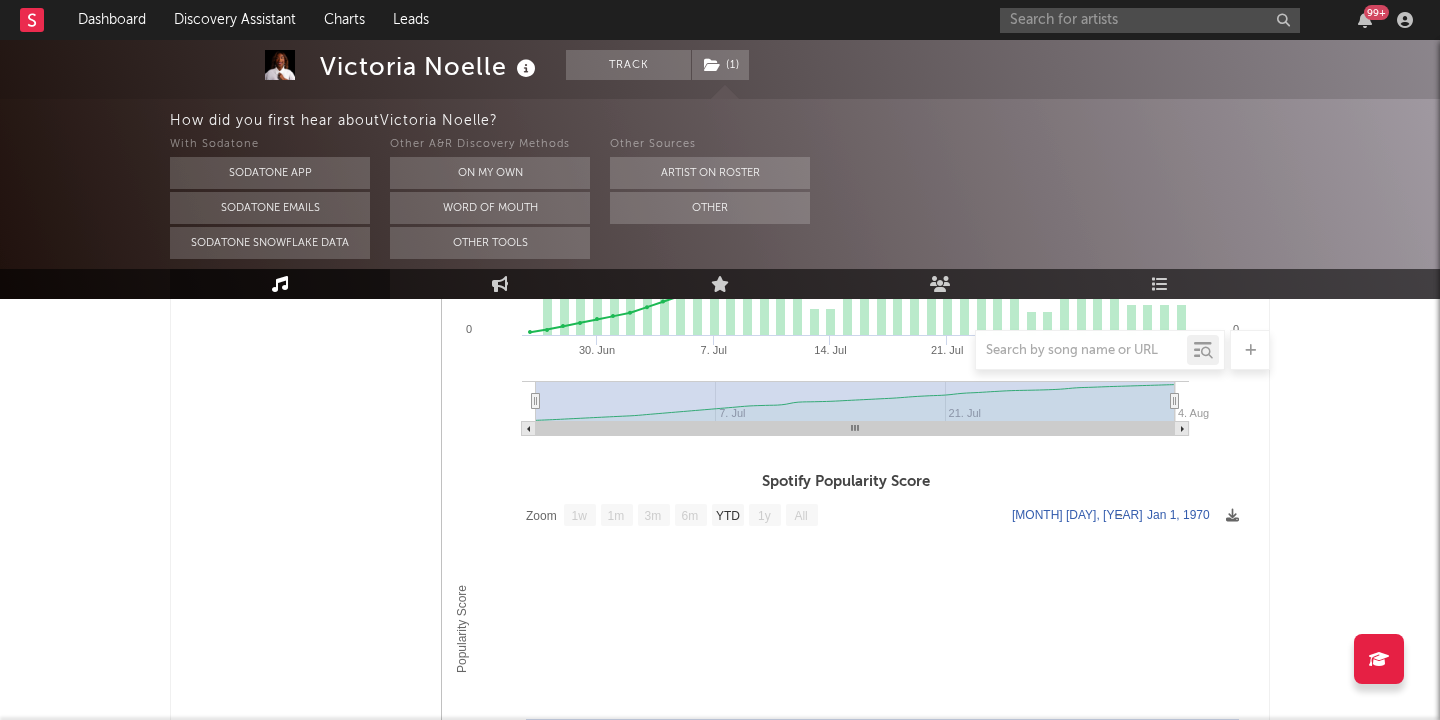 scroll, scrollTop: 1235, scrollLeft: 0, axis: vertical 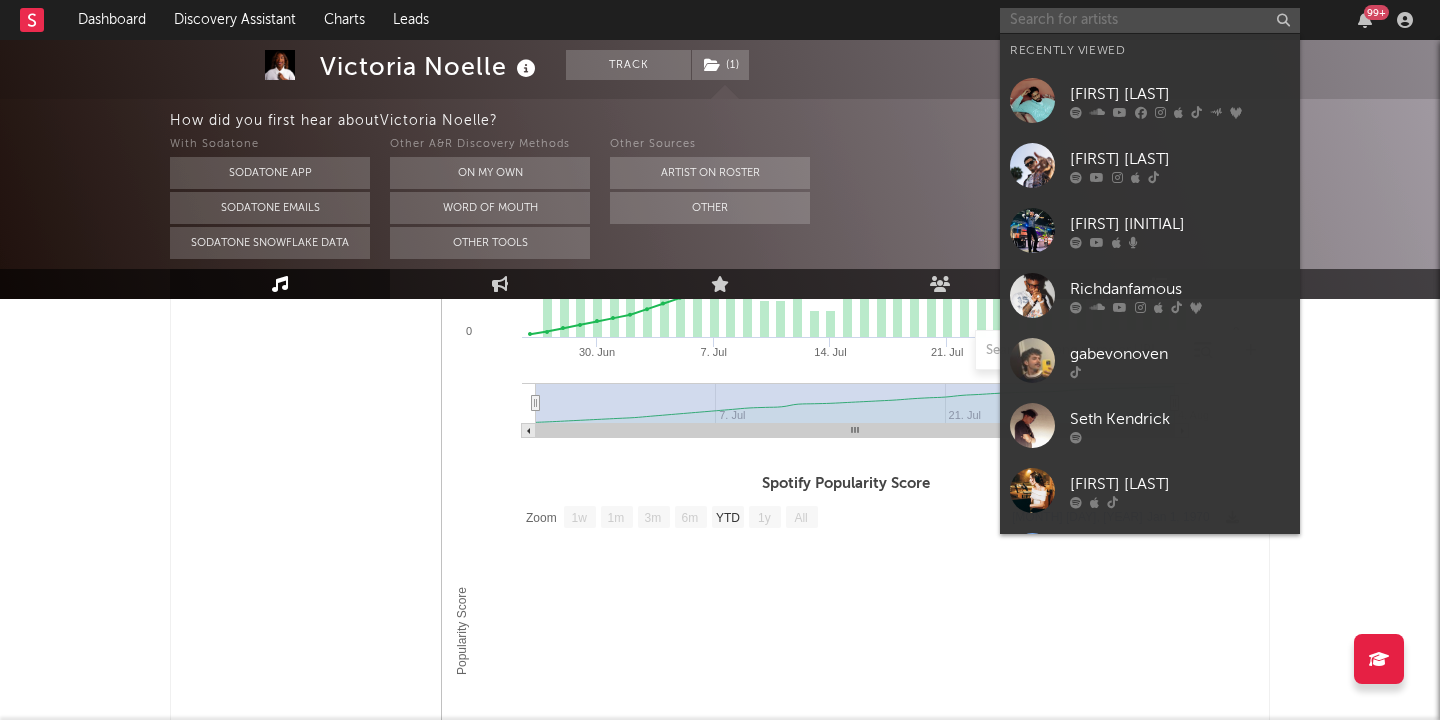 click at bounding box center (1150, 20) 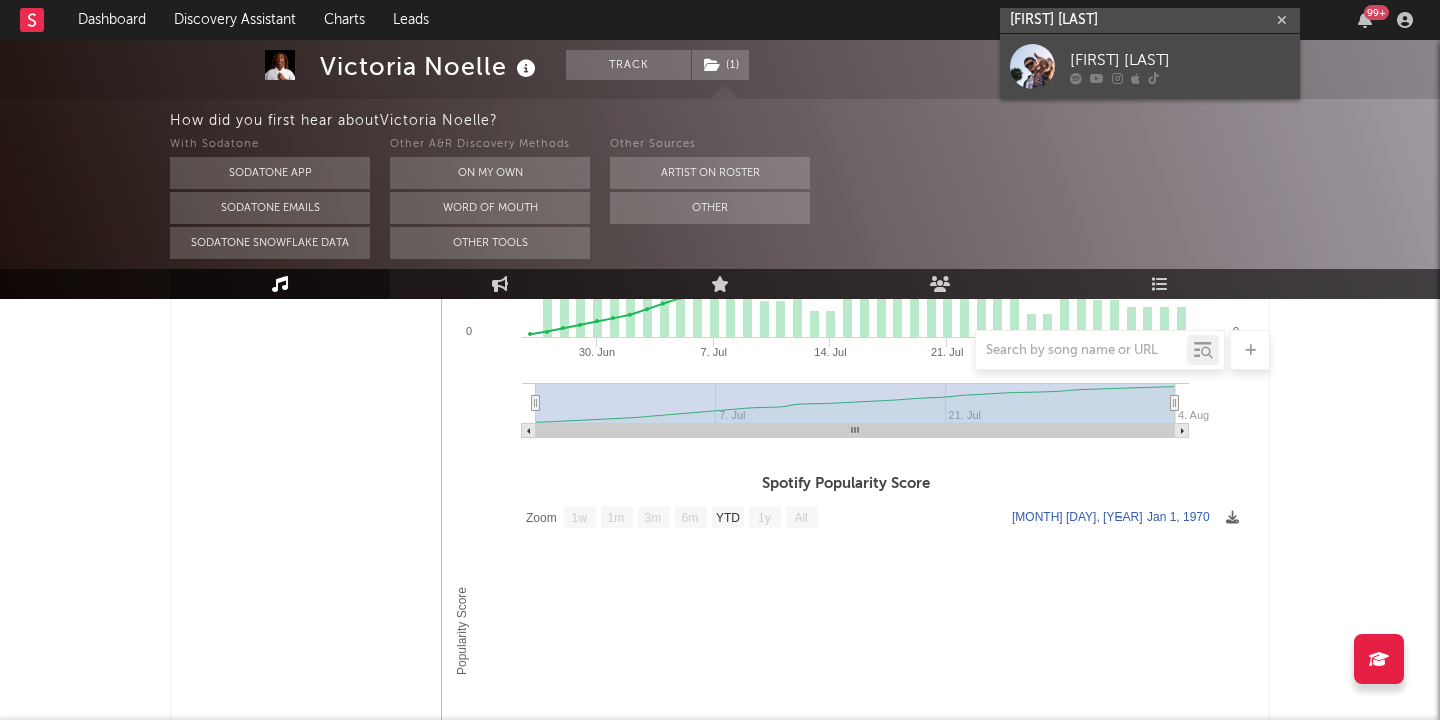type on "[FIRST] [LAST]" 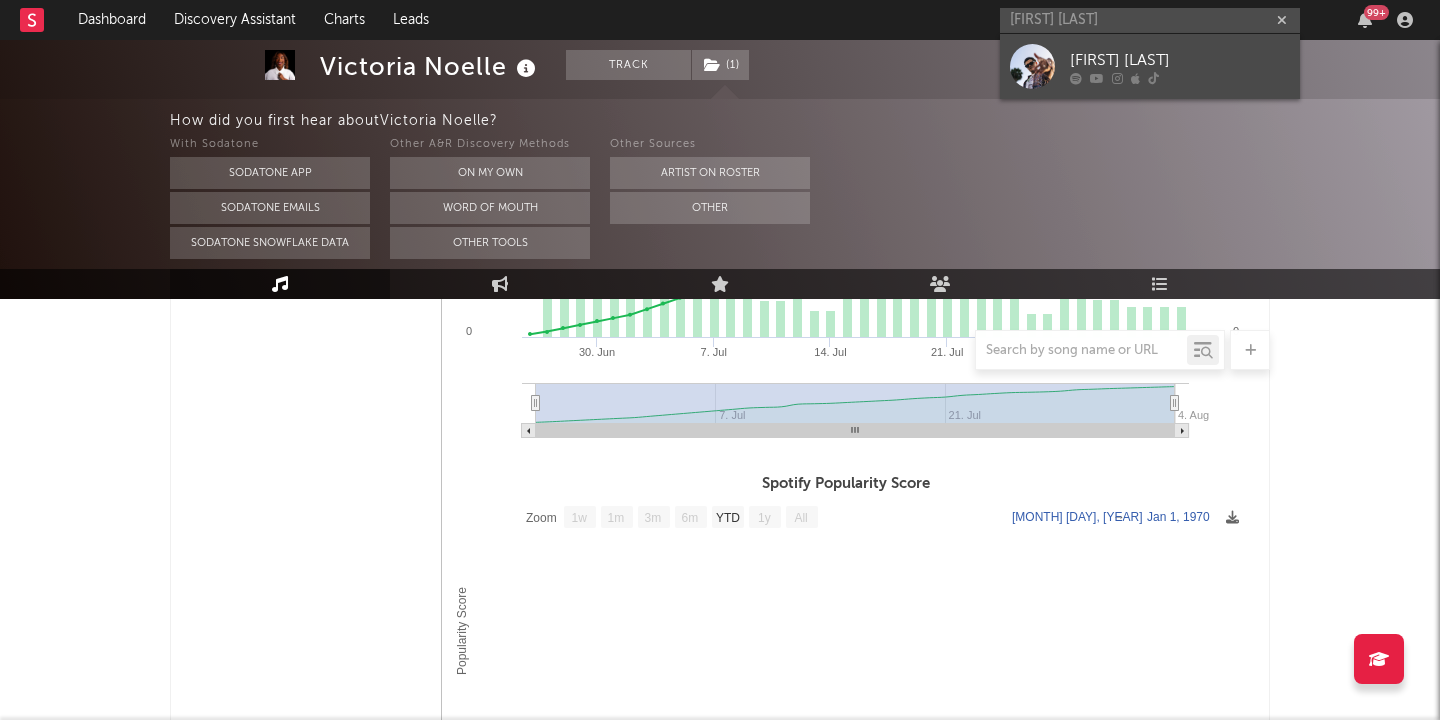 click on "[FIRST] [LAST]" at bounding box center (1180, 60) 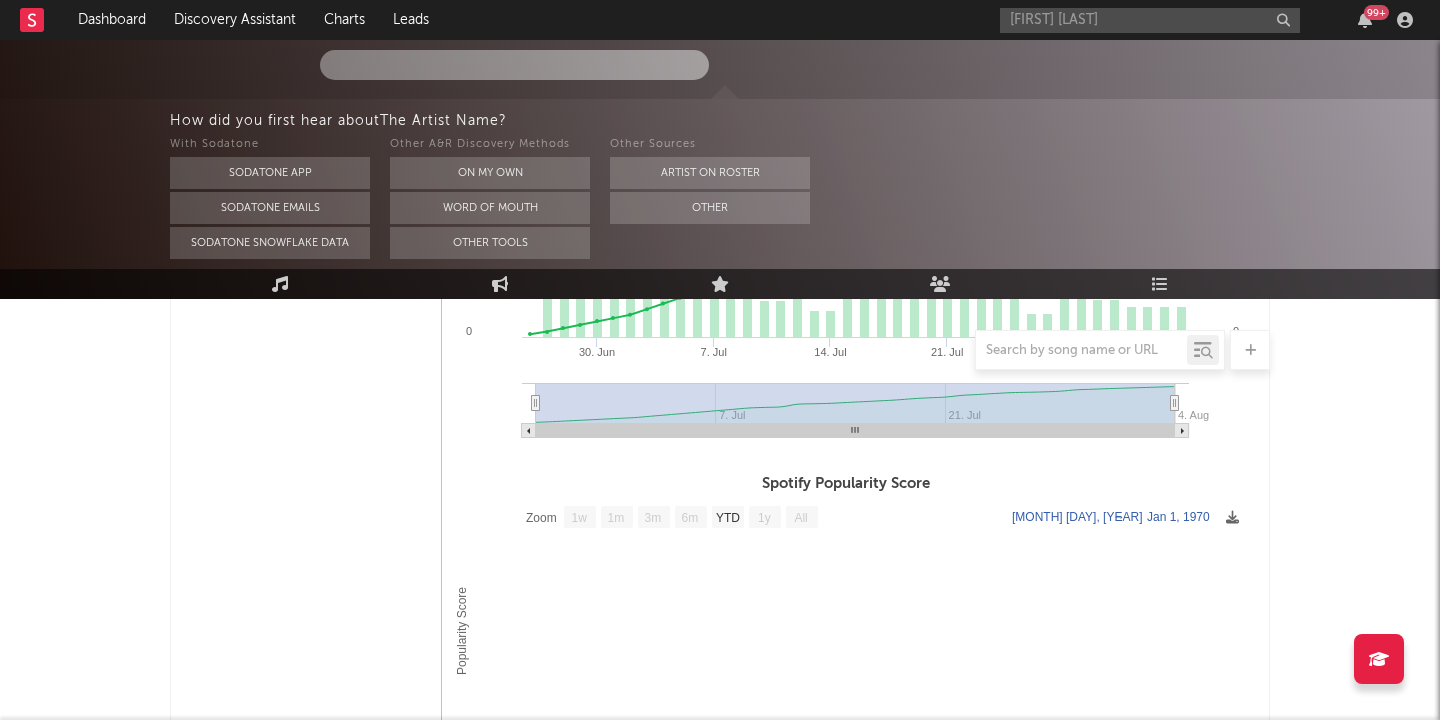 type 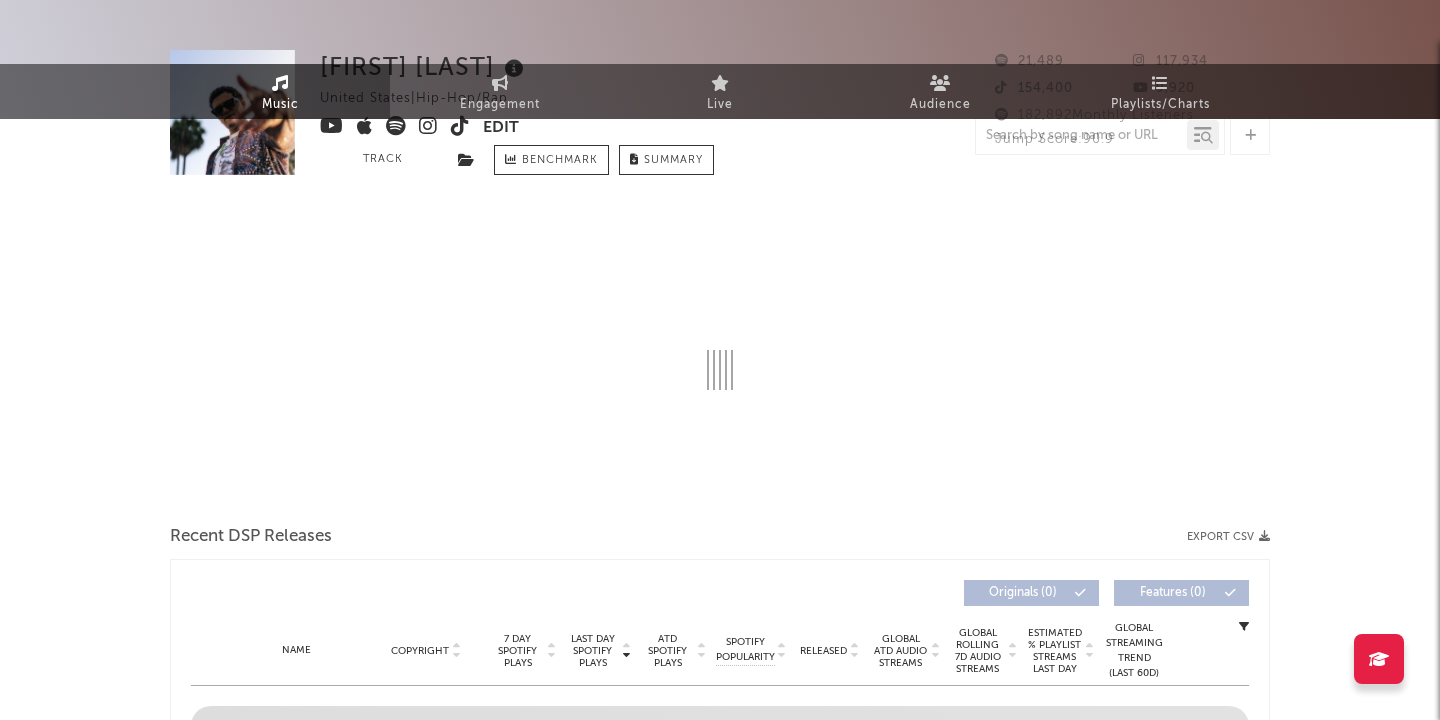 scroll, scrollTop: 0, scrollLeft: 0, axis: both 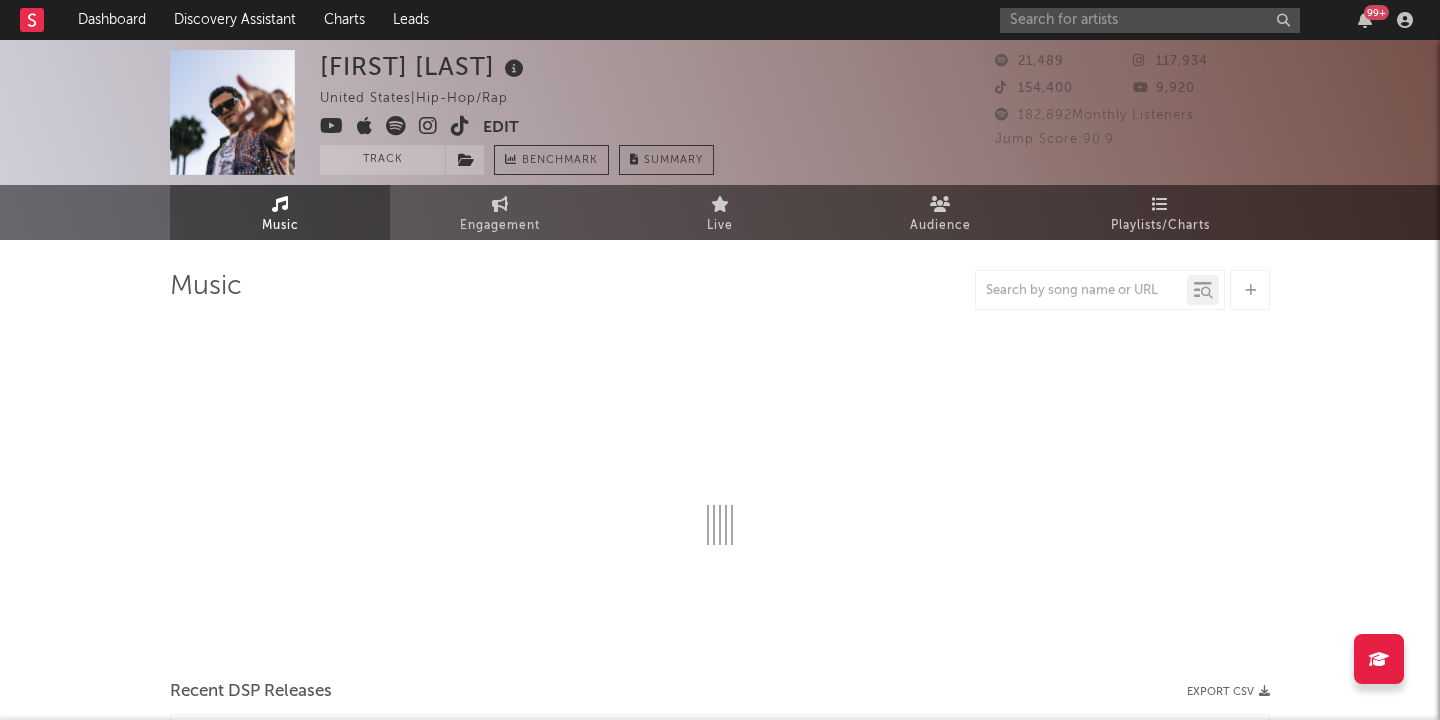 select on "6m" 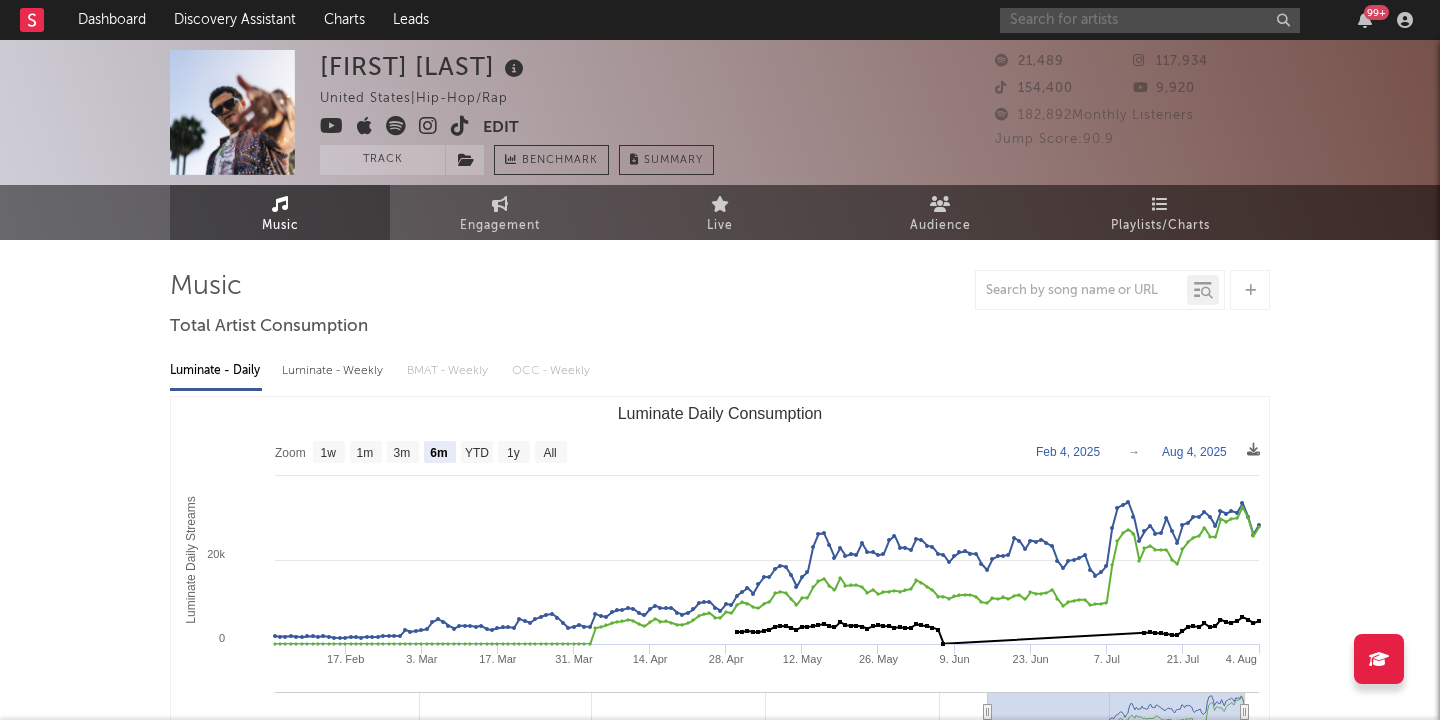 click at bounding box center [1150, 20] 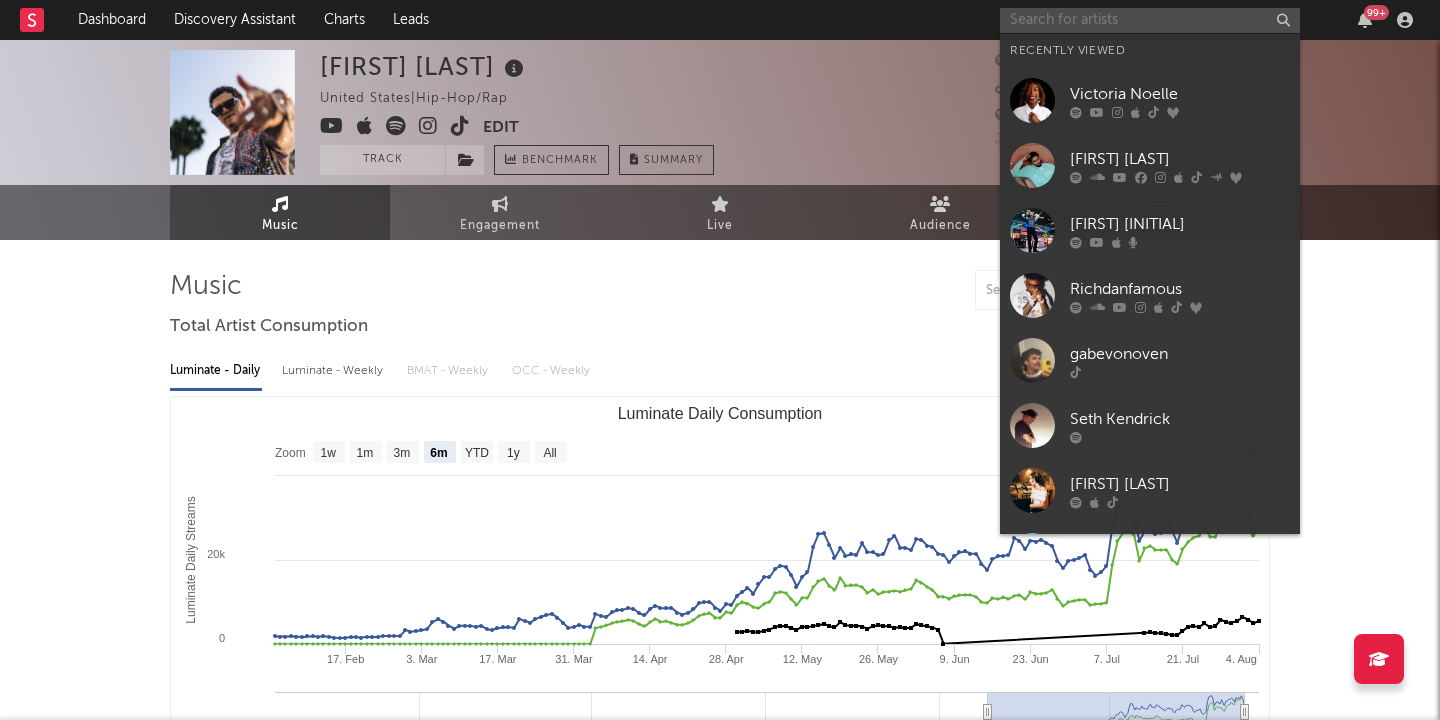 click at bounding box center (1150, 20) 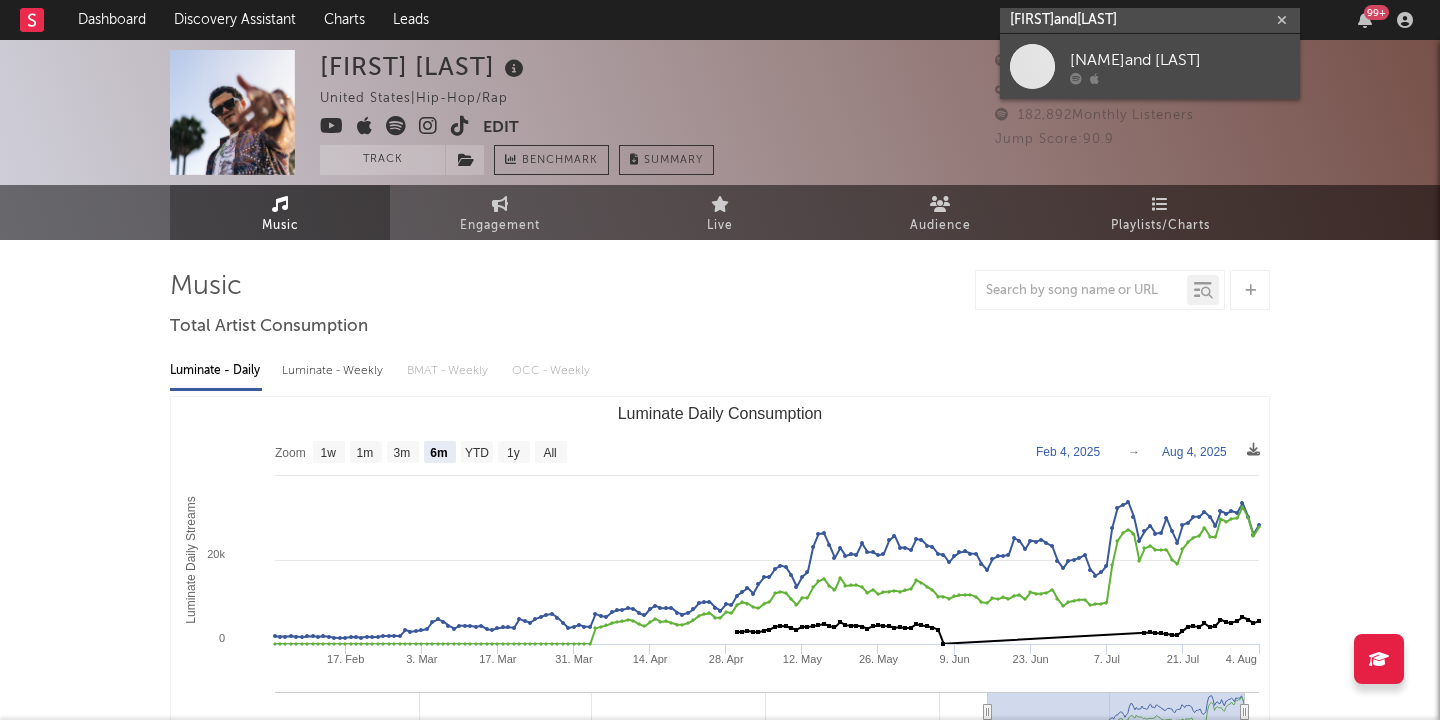 type on "[FIRST]and[LAST]" 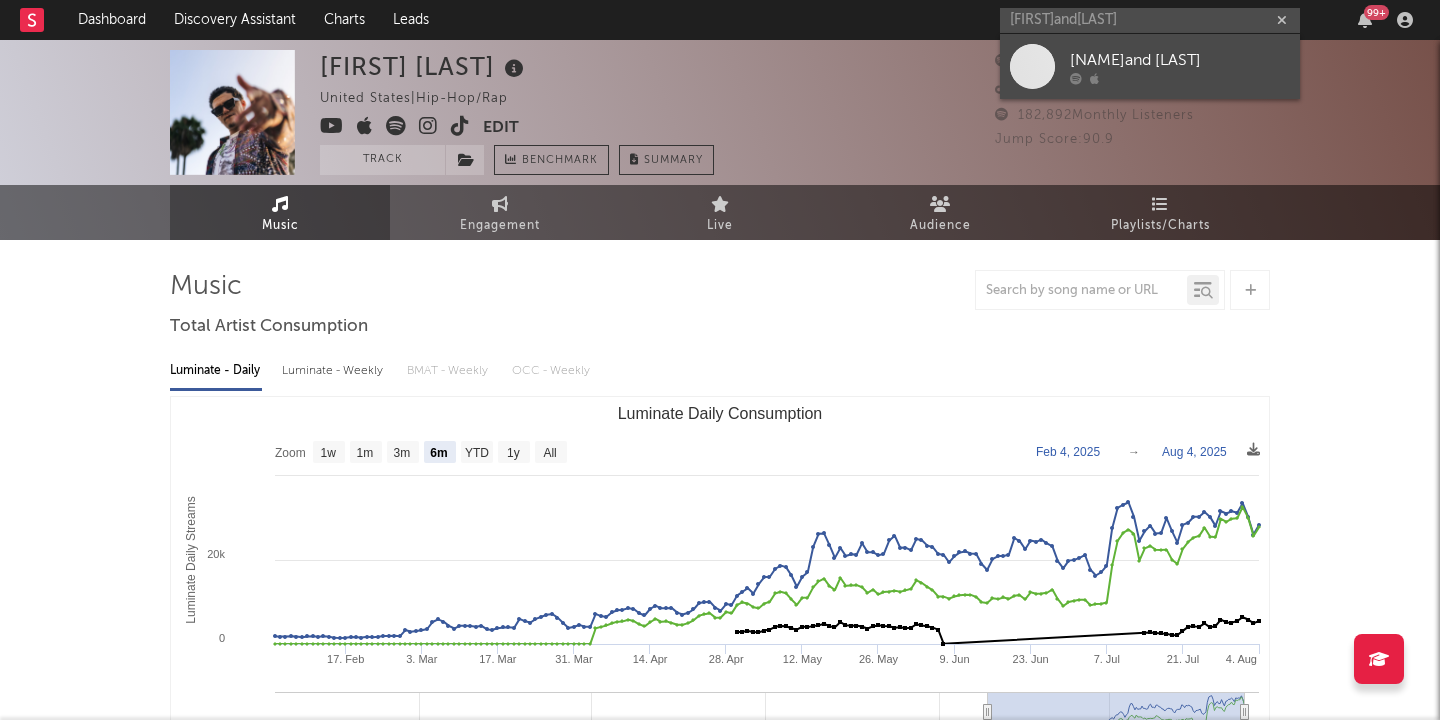 click on "[NAME]and [LAST]" at bounding box center (1180, 60) 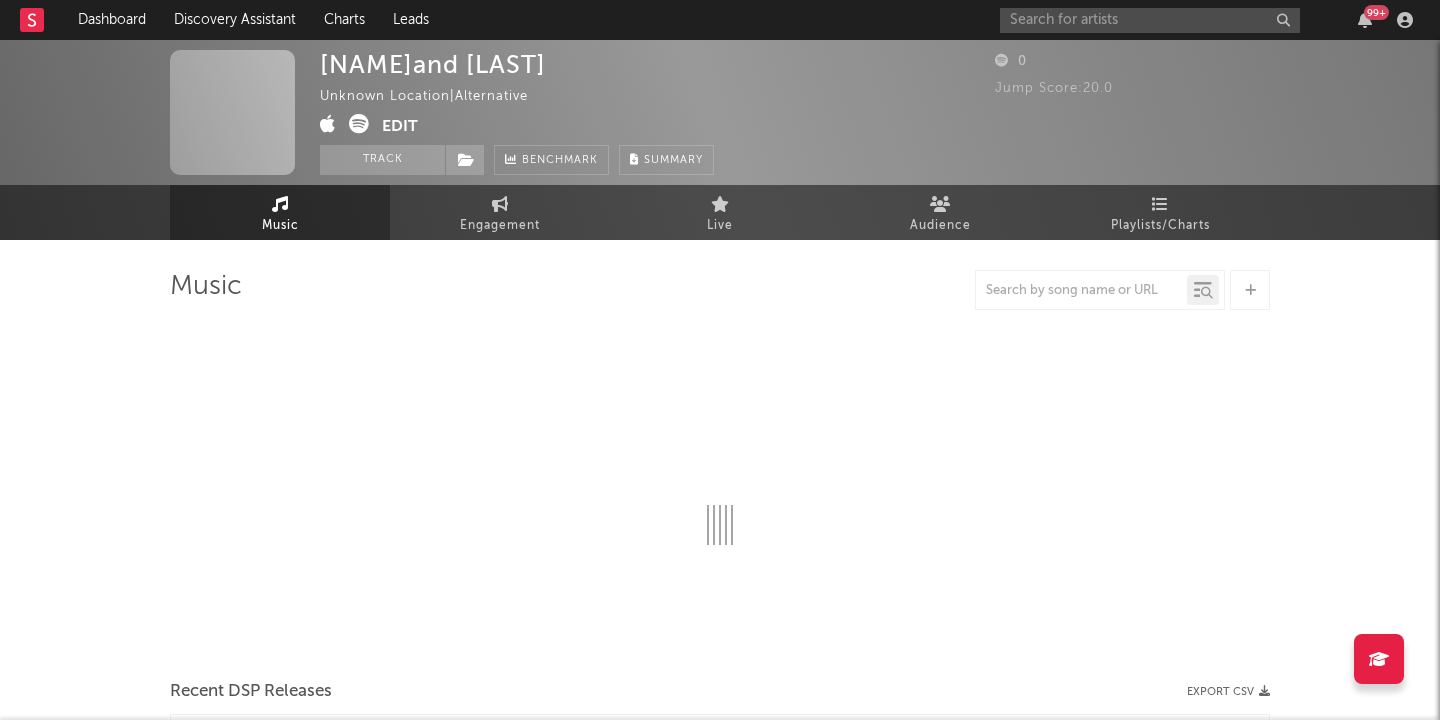 select on "6m" 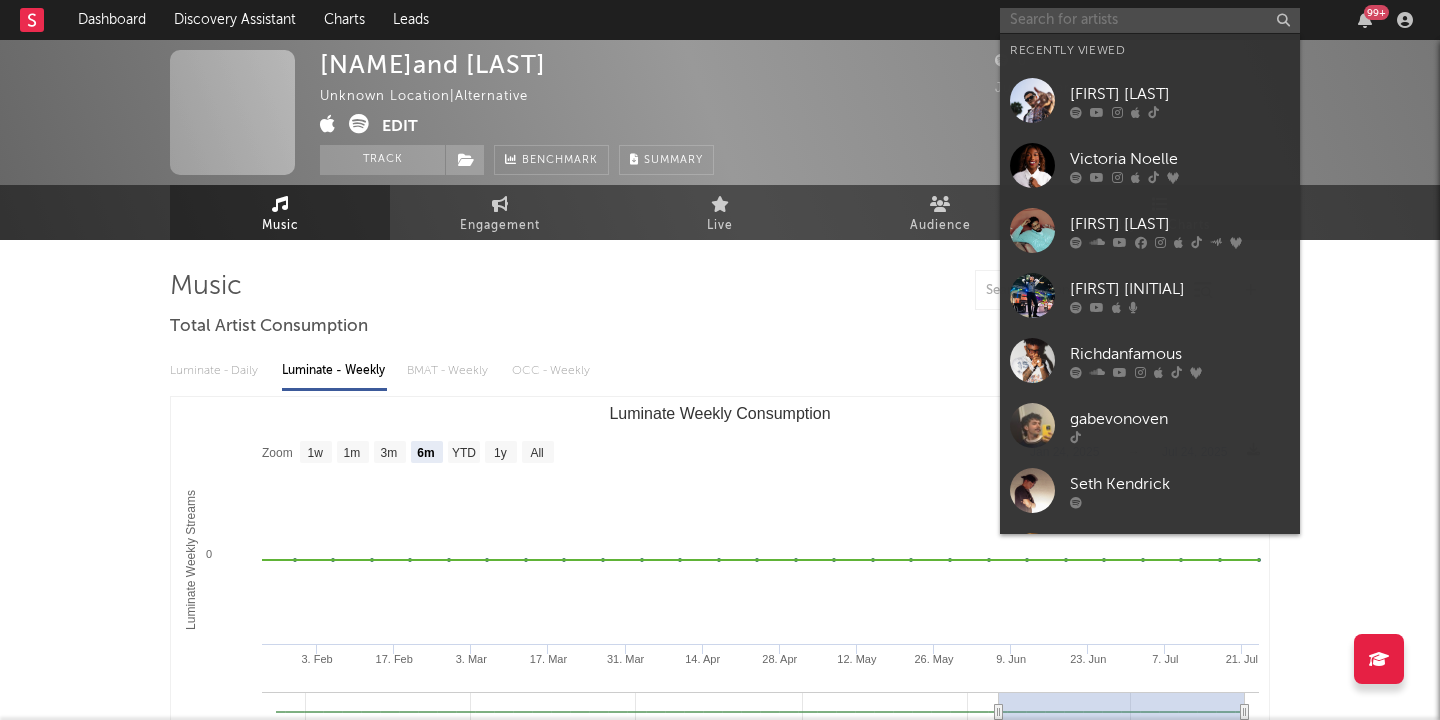 click at bounding box center [1150, 20] 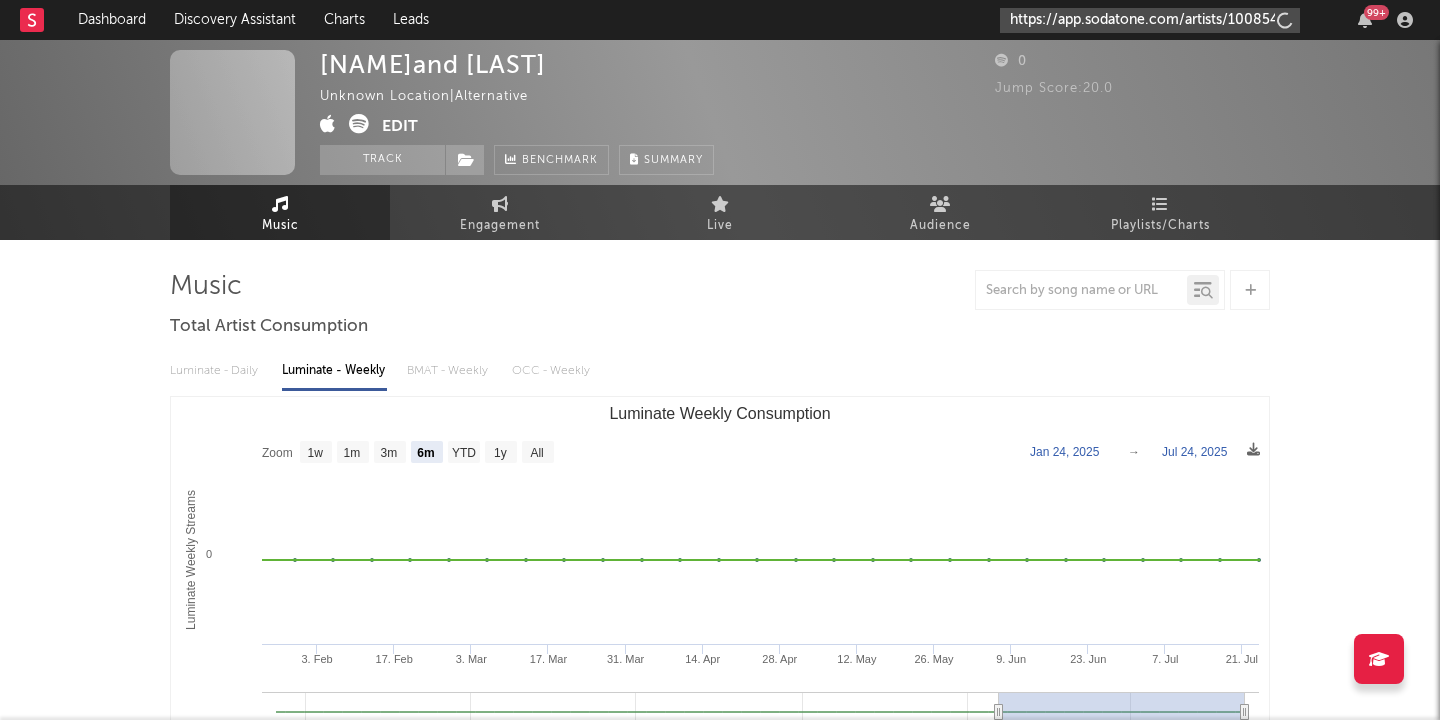 scroll, scrollTop: 0, scrollLeft: 56, axis: horizontal 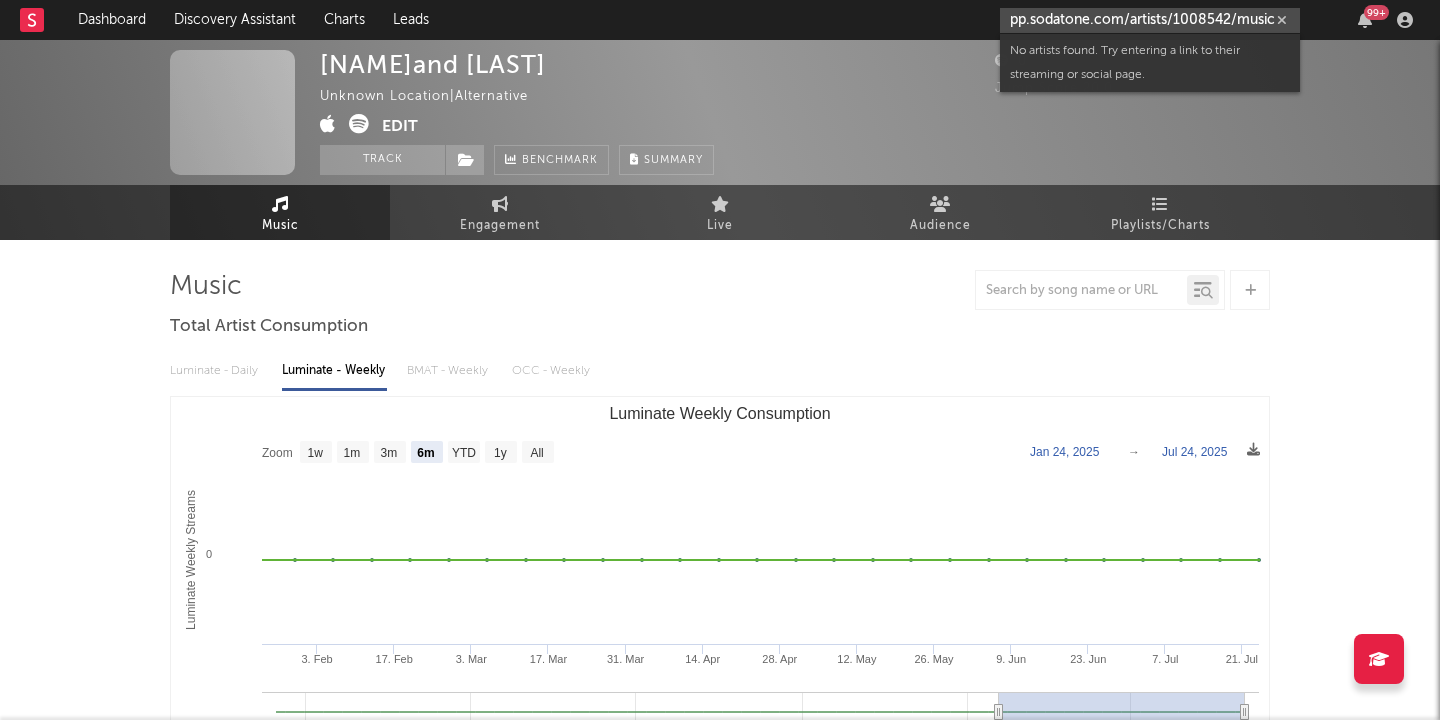 type 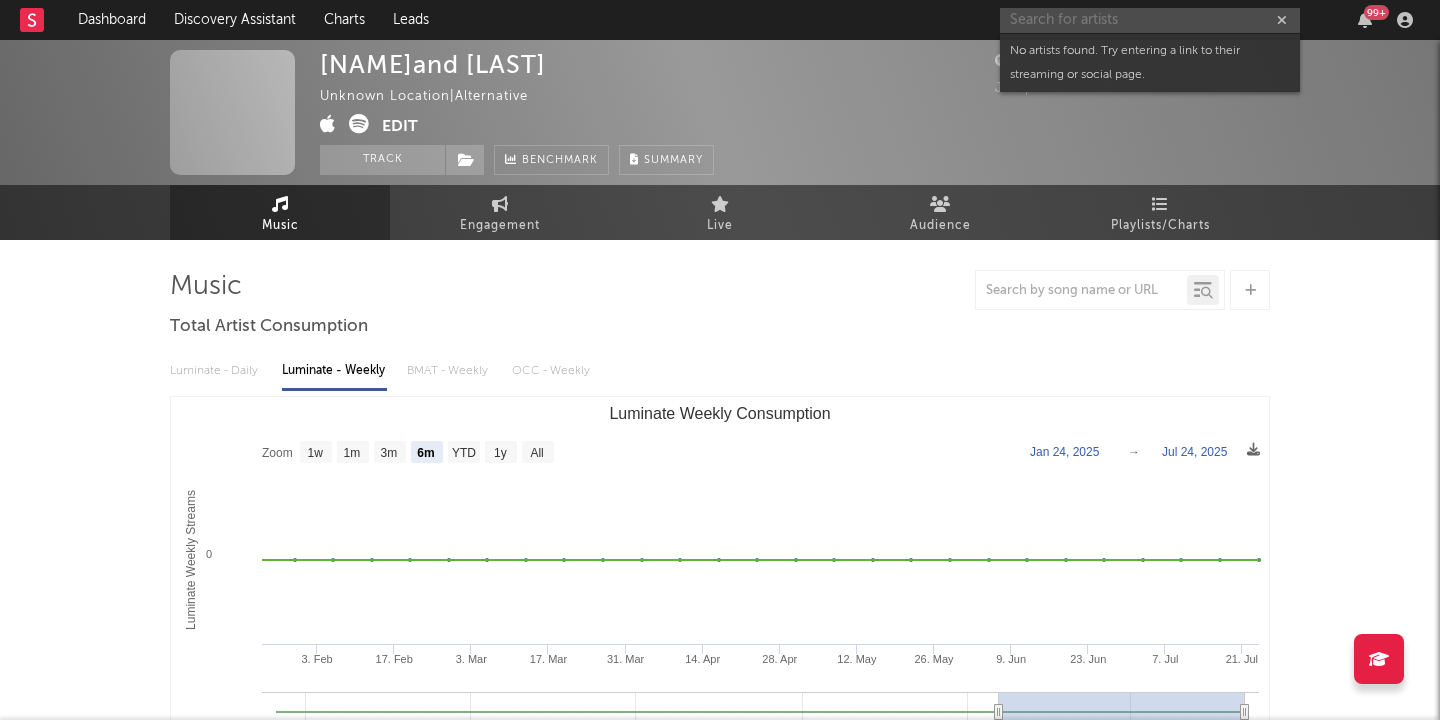 scroll, scrollTop: 0, scrollLeft: 0, axis: both 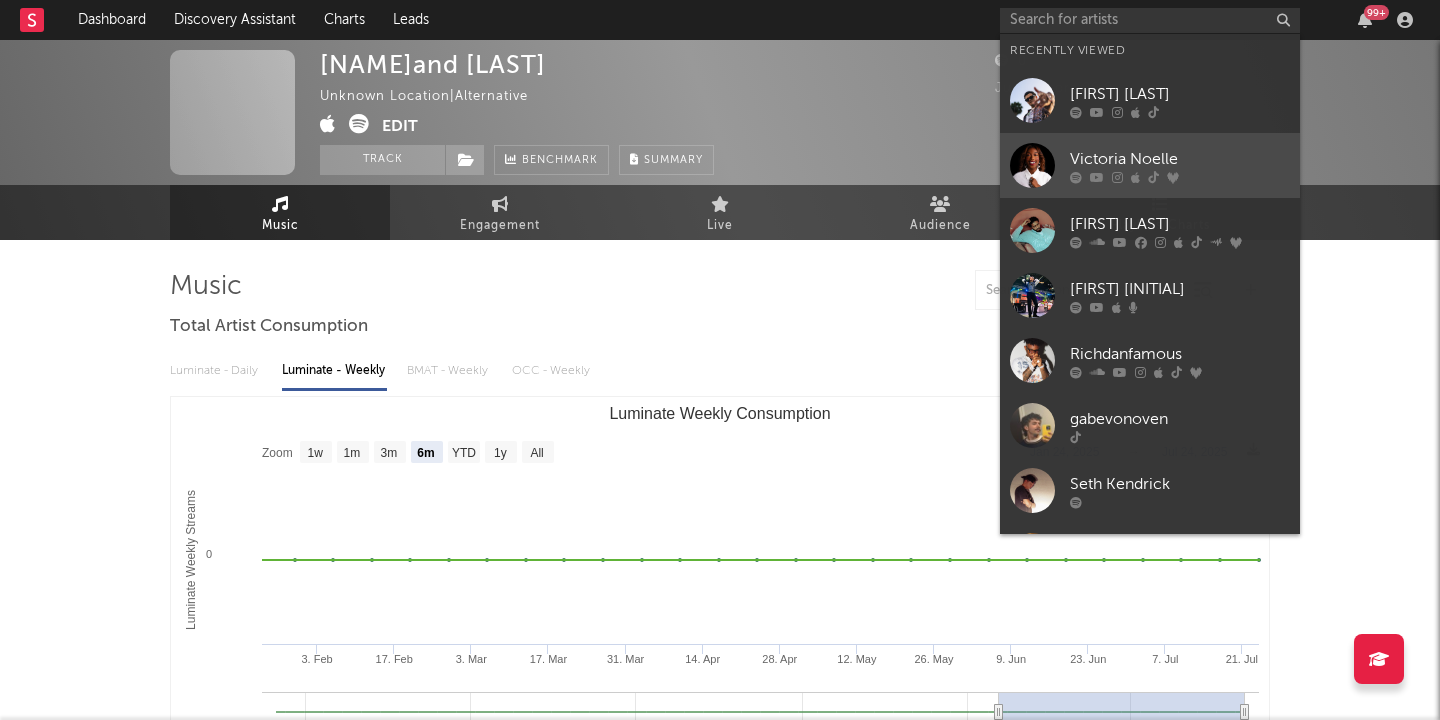 click on "Victoria Noelle" at bounding box center [1180, 159] 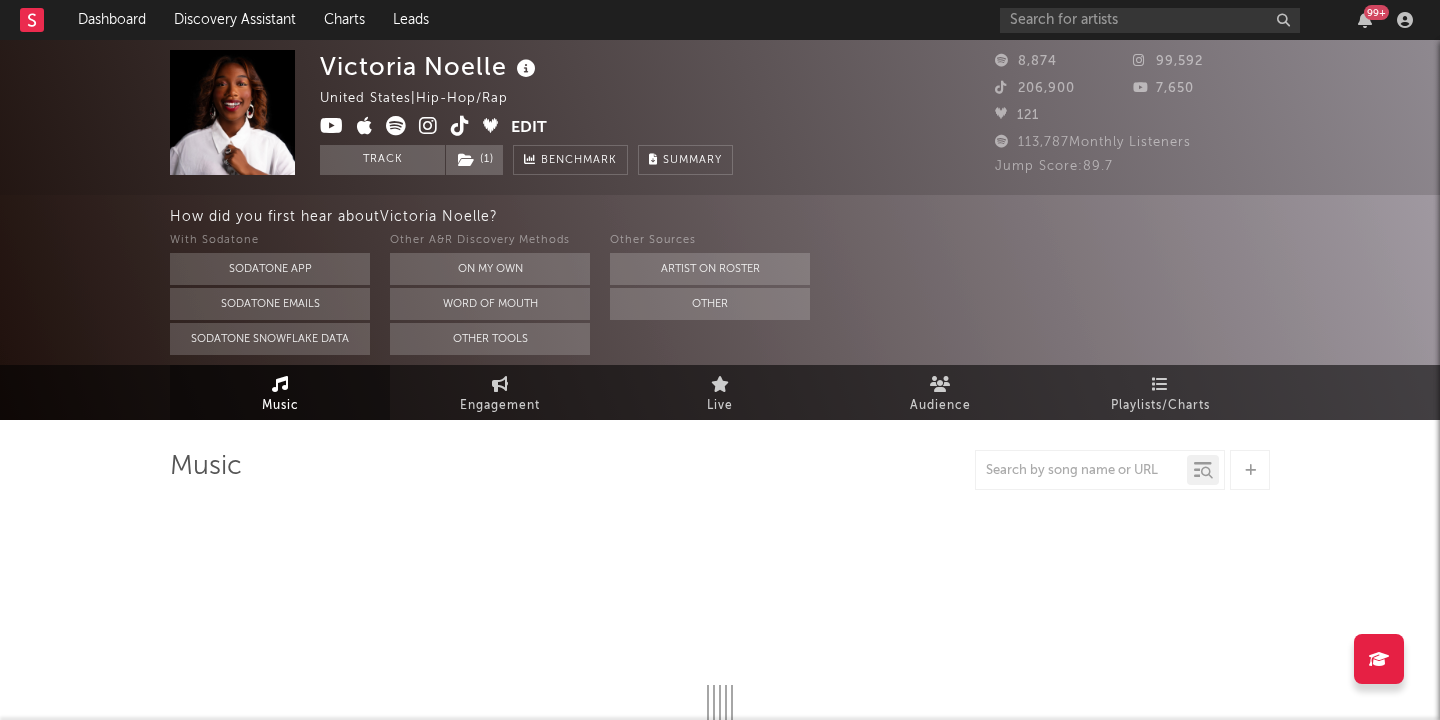 select on "1w" 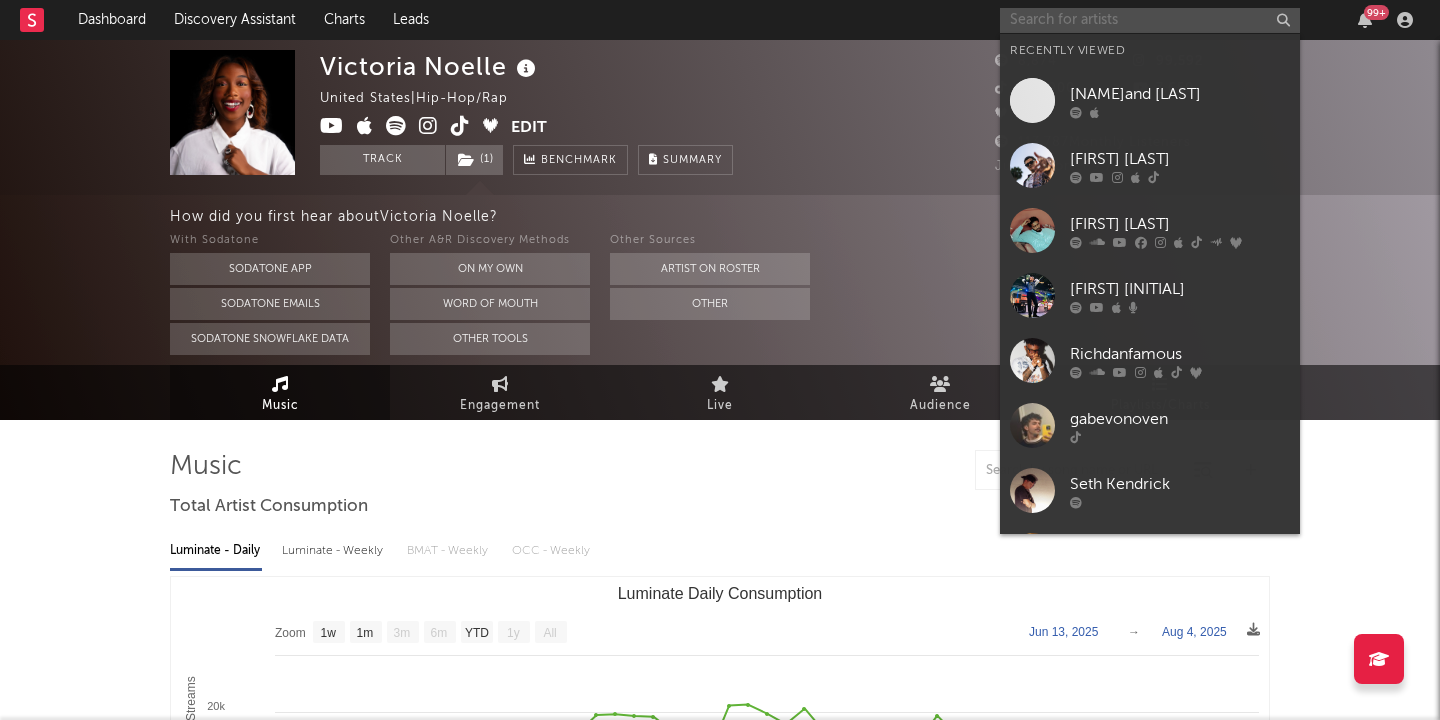 click at bounding box center [1150, 20] 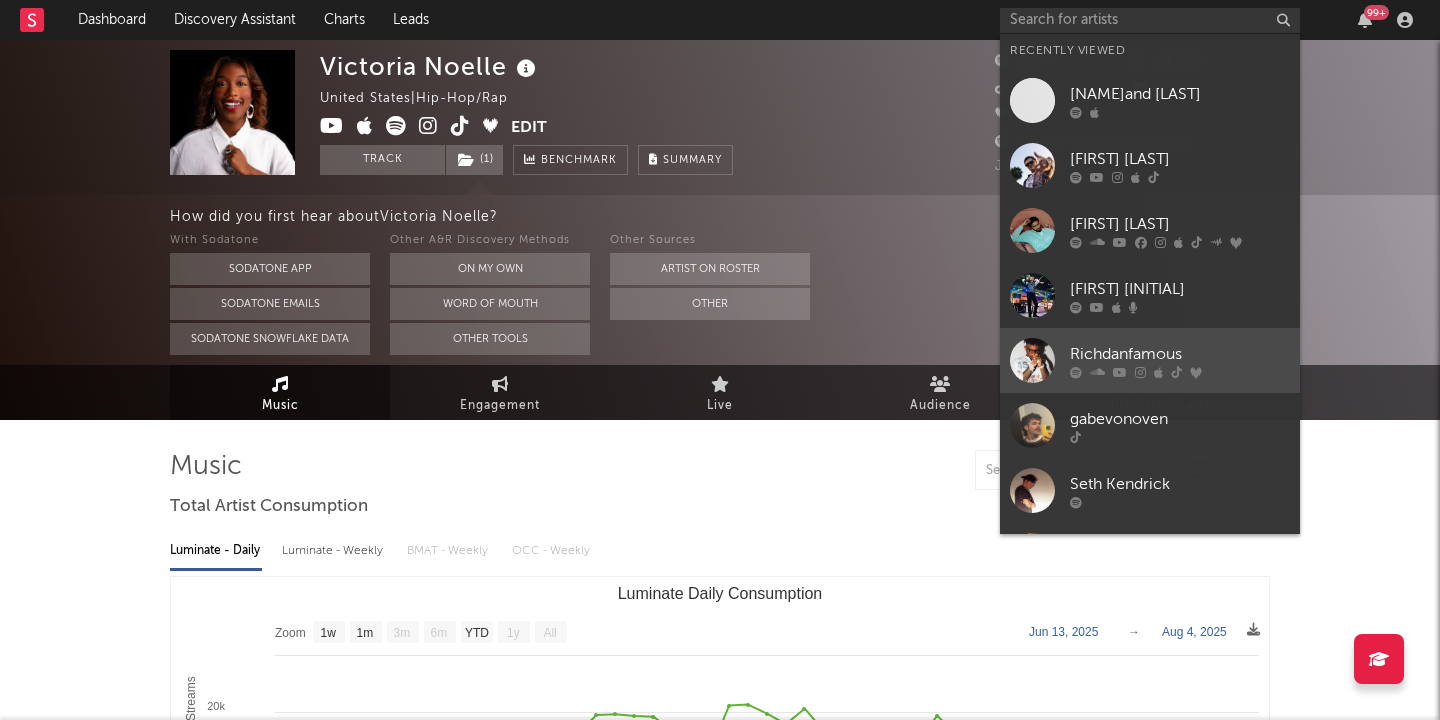 click on "Richdanfamous" at bounding box center (1180, 354) 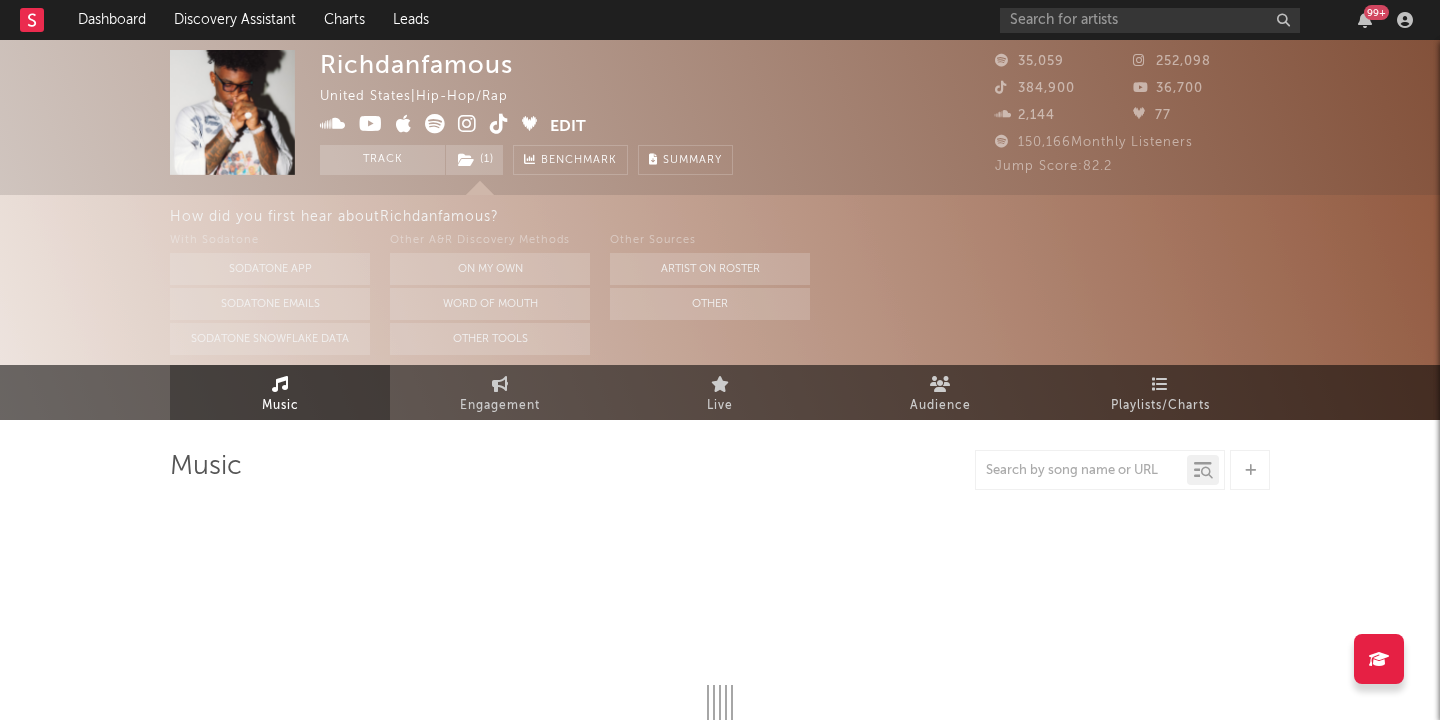select on "6m" 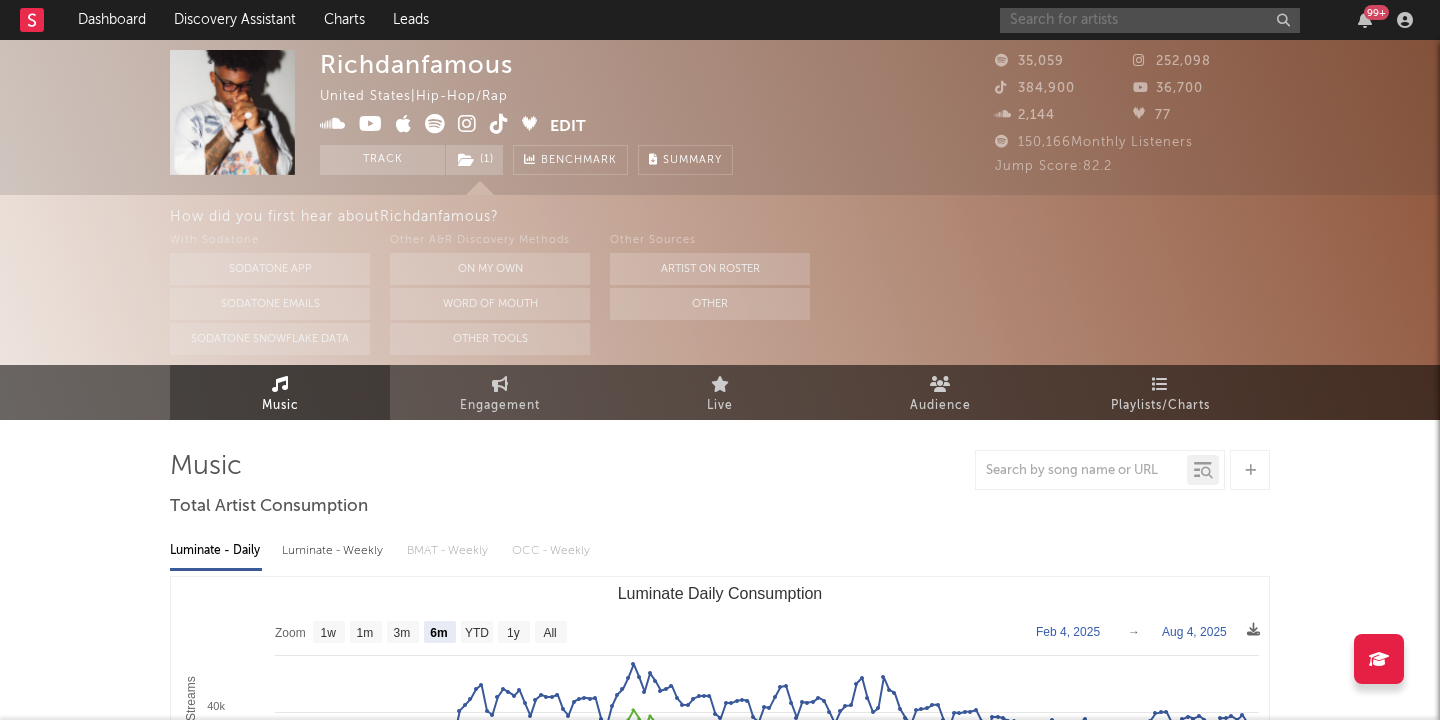 click at bounding box center [1150, 20] 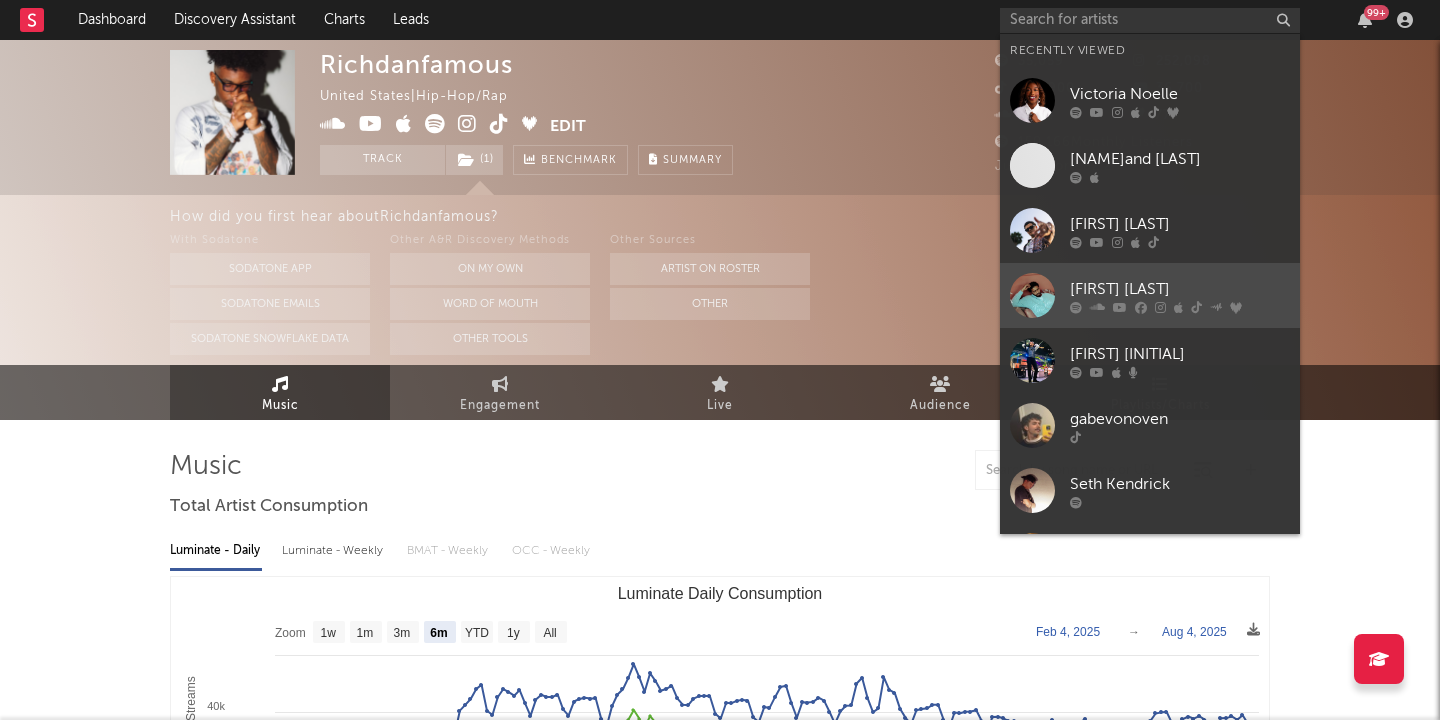 click on "[FIRST] [LAST]" at bounding box center (1180, 289) 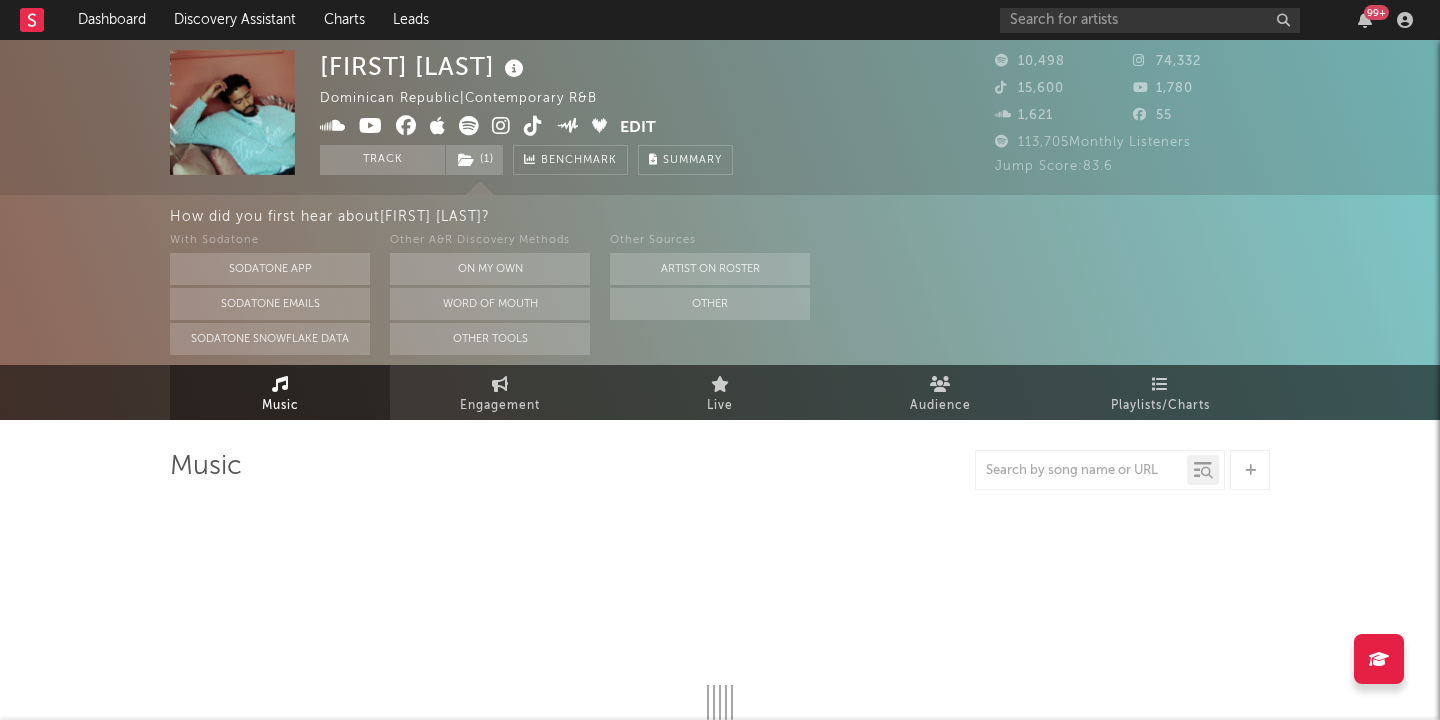 select on "6m" 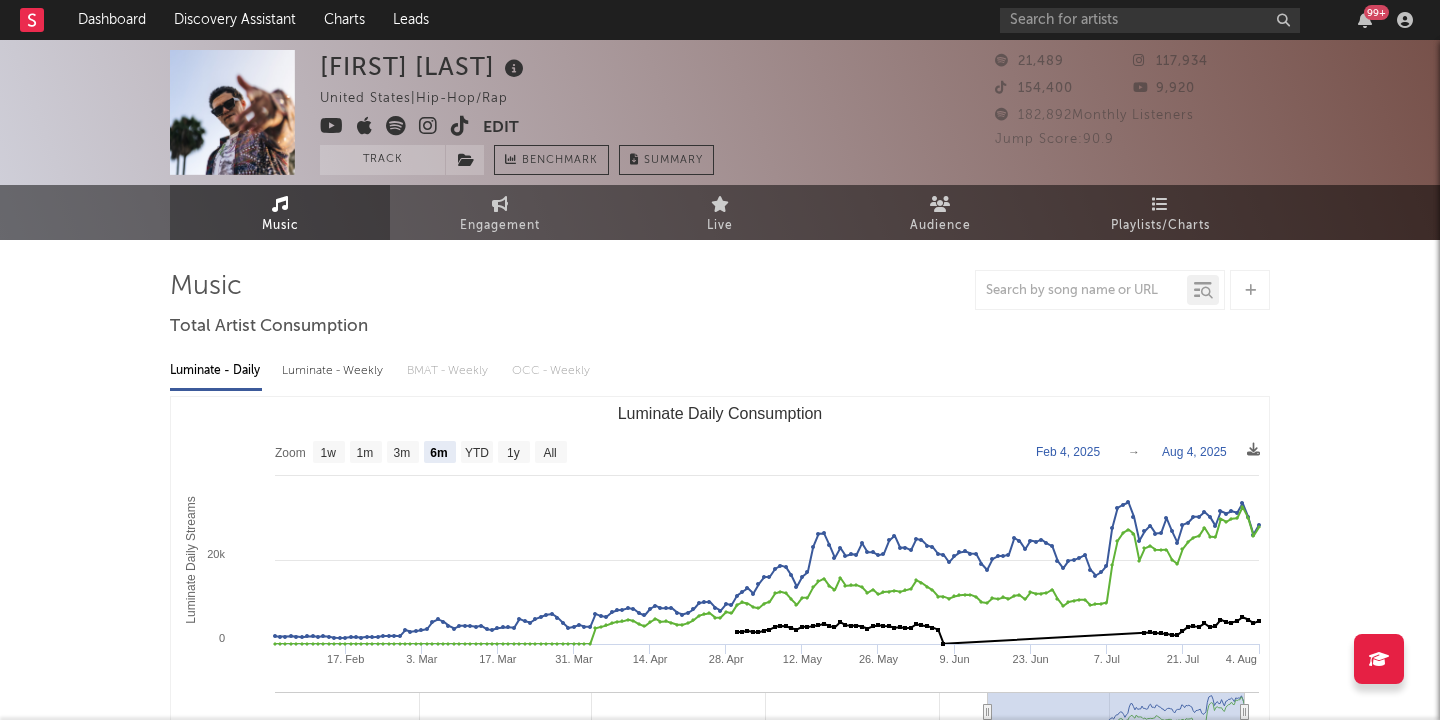 select on "6m" 